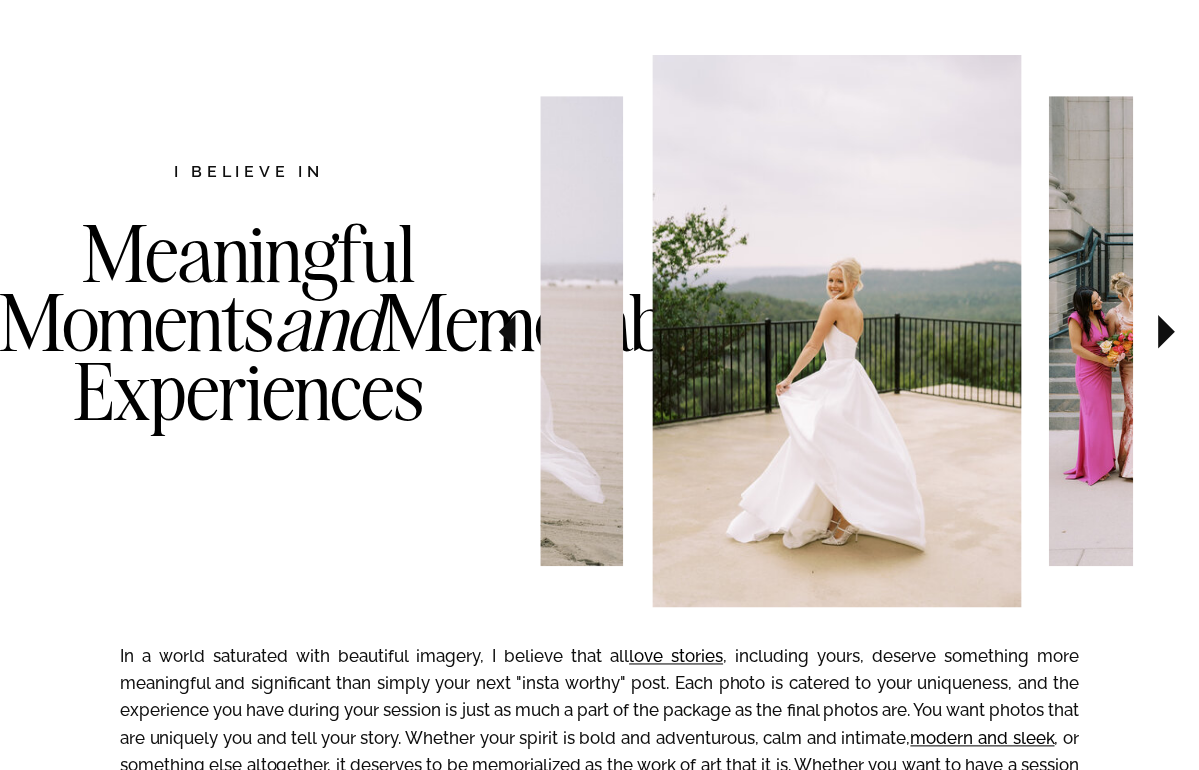 scroll, scrollTop: 1020, scrollLeft: 0, axis: vertical 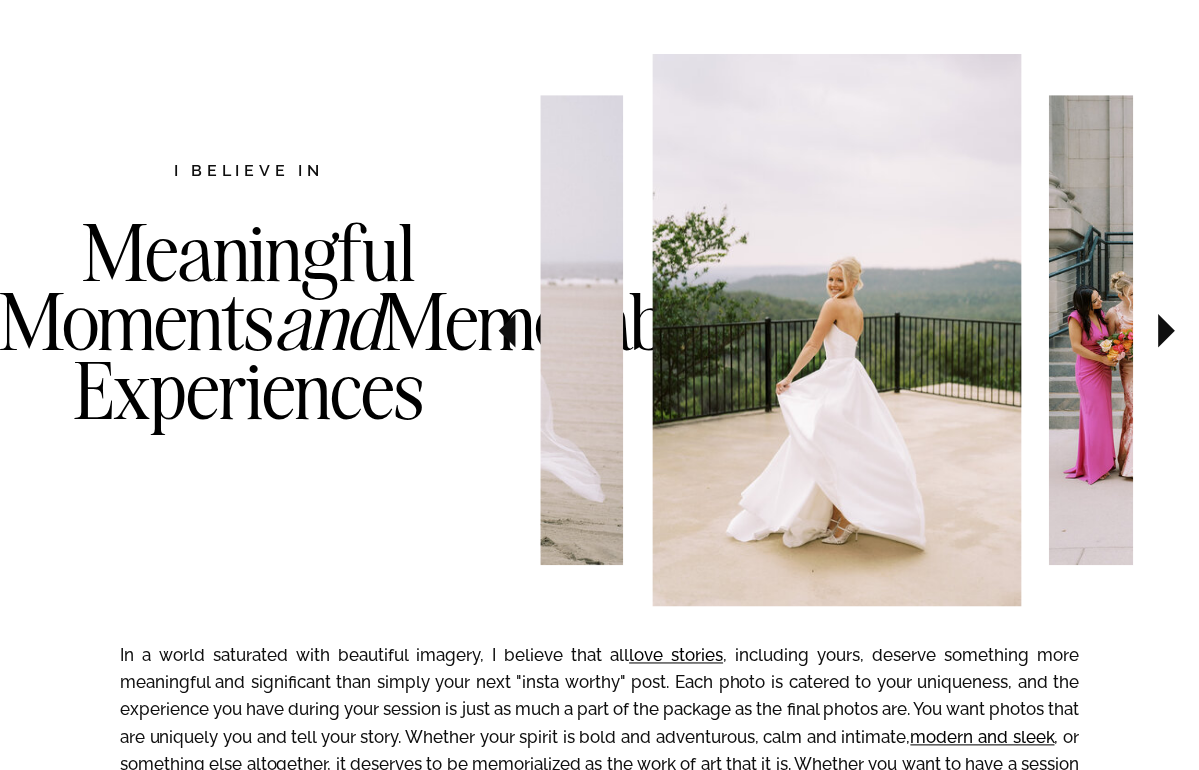 click 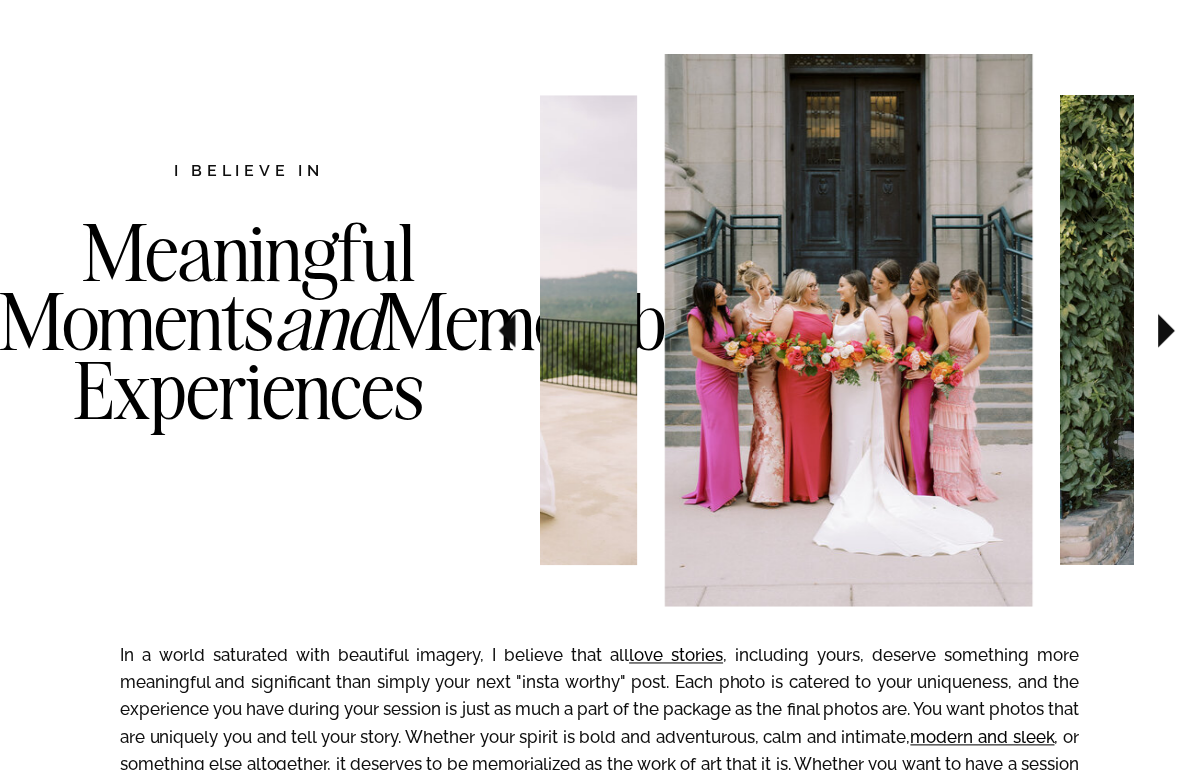 click 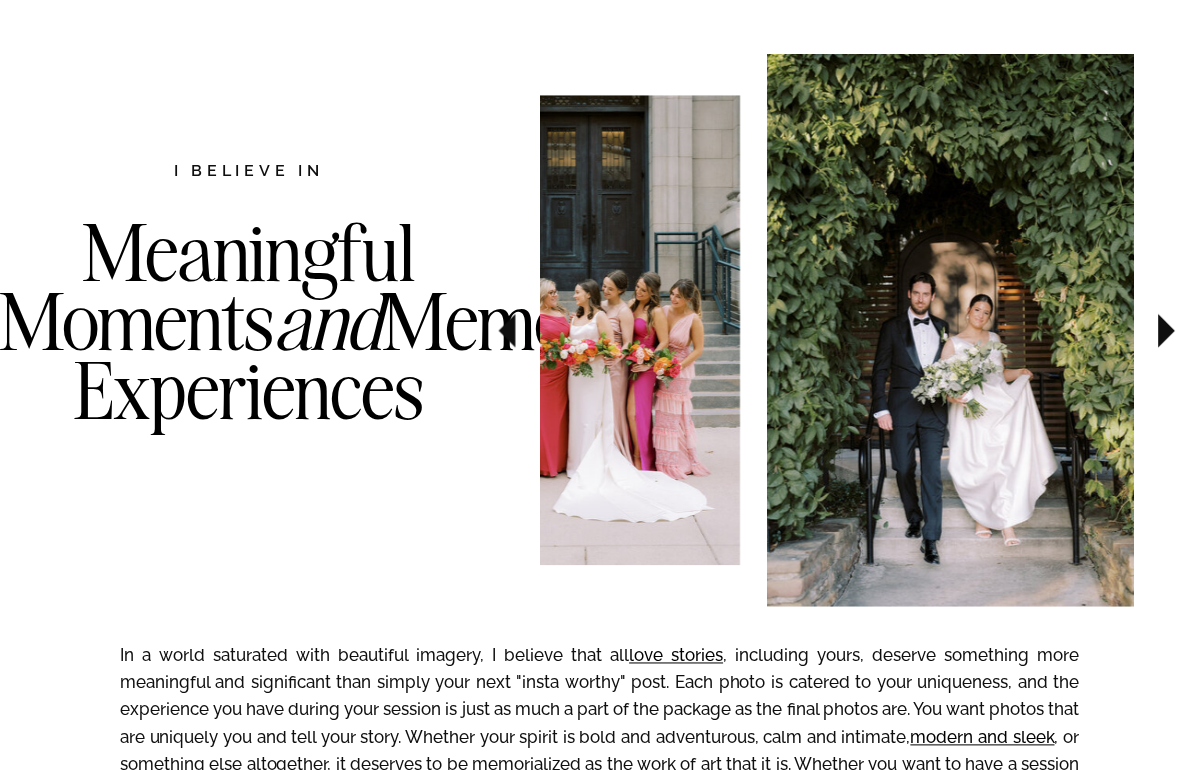 click 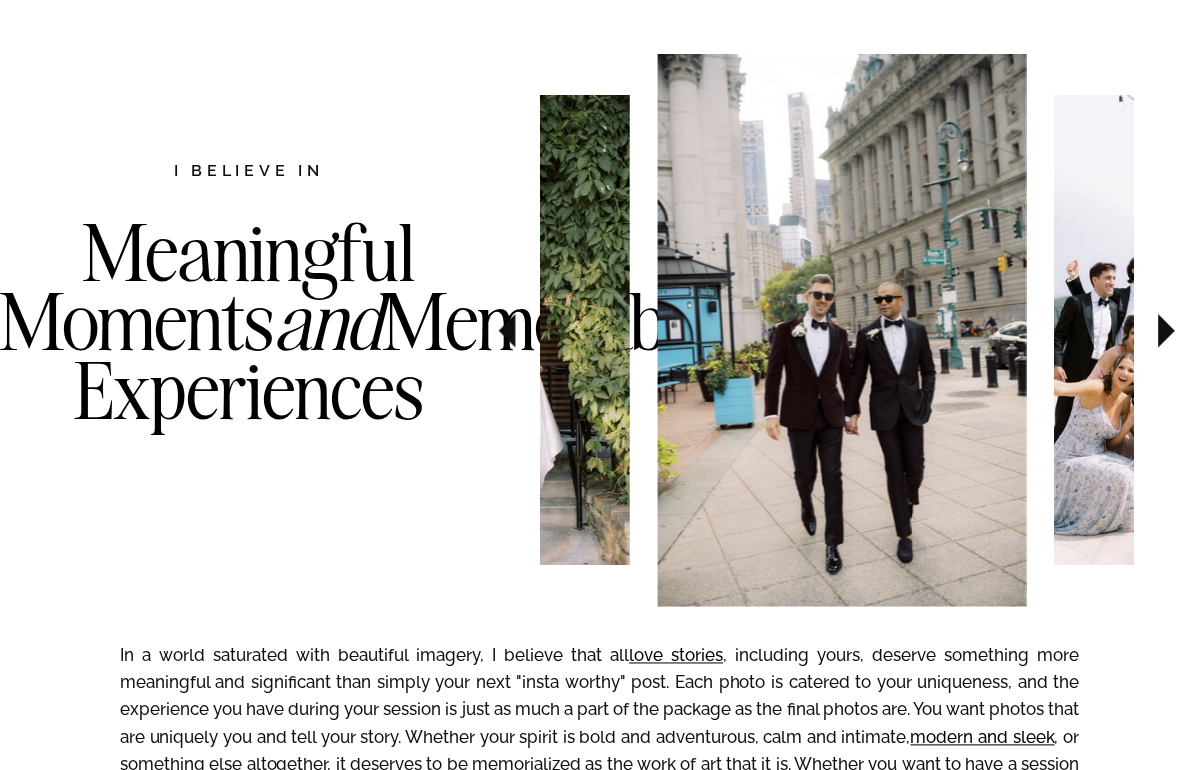 click 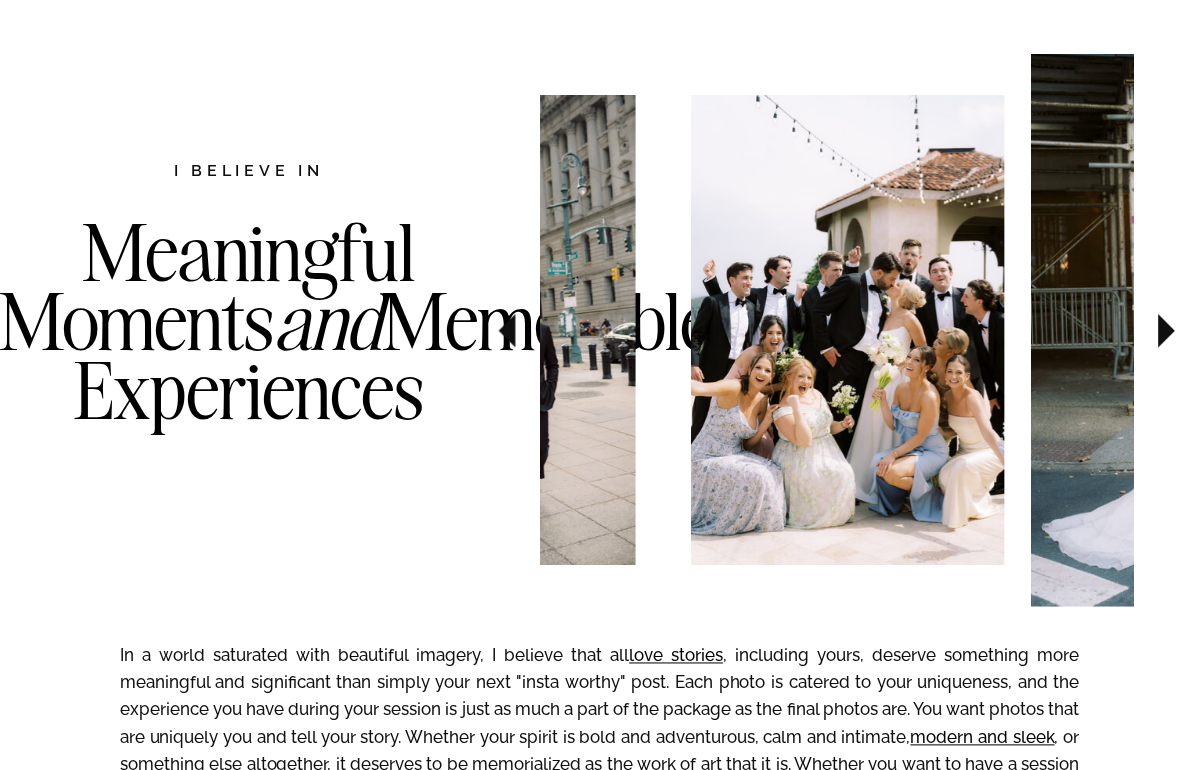 click 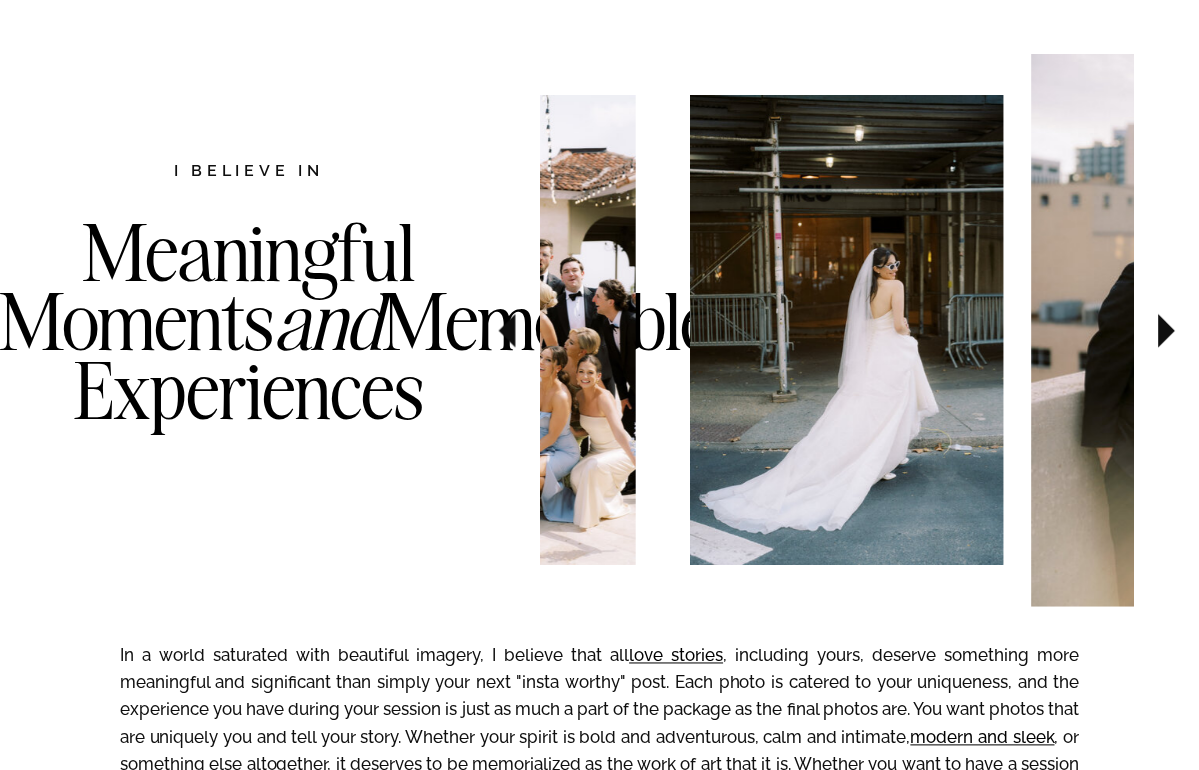 click 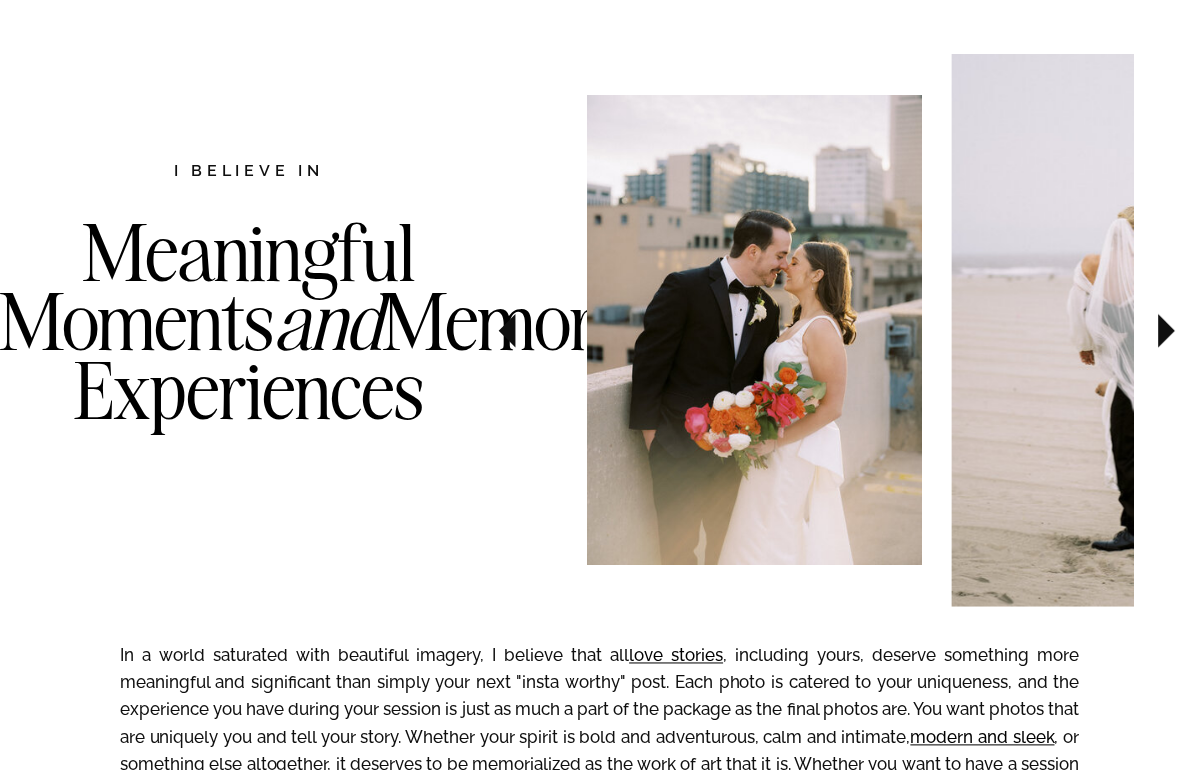 click 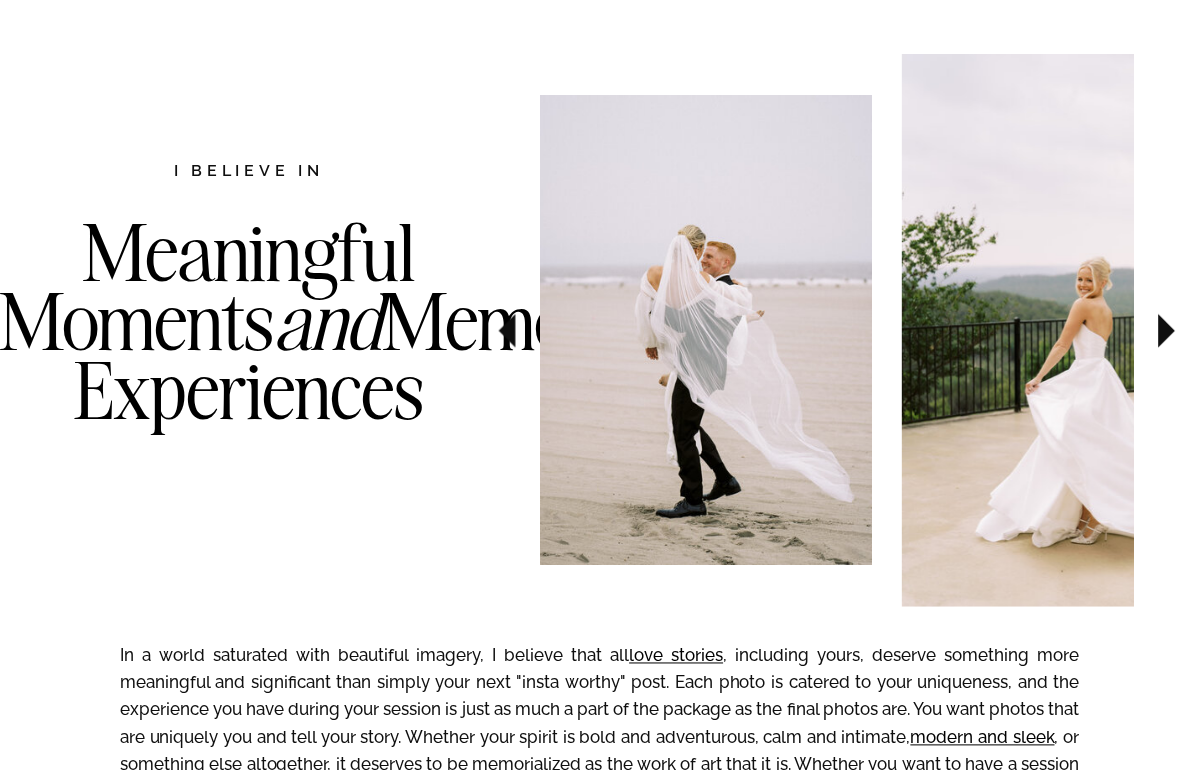 click 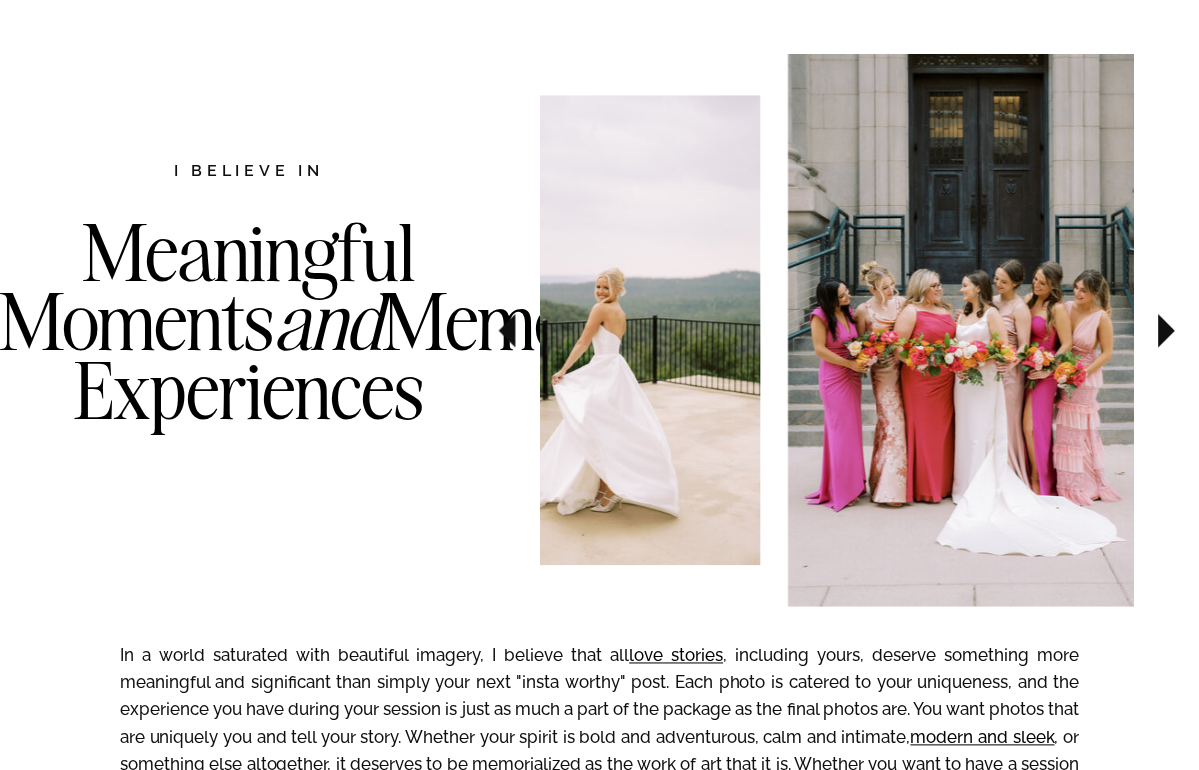 click 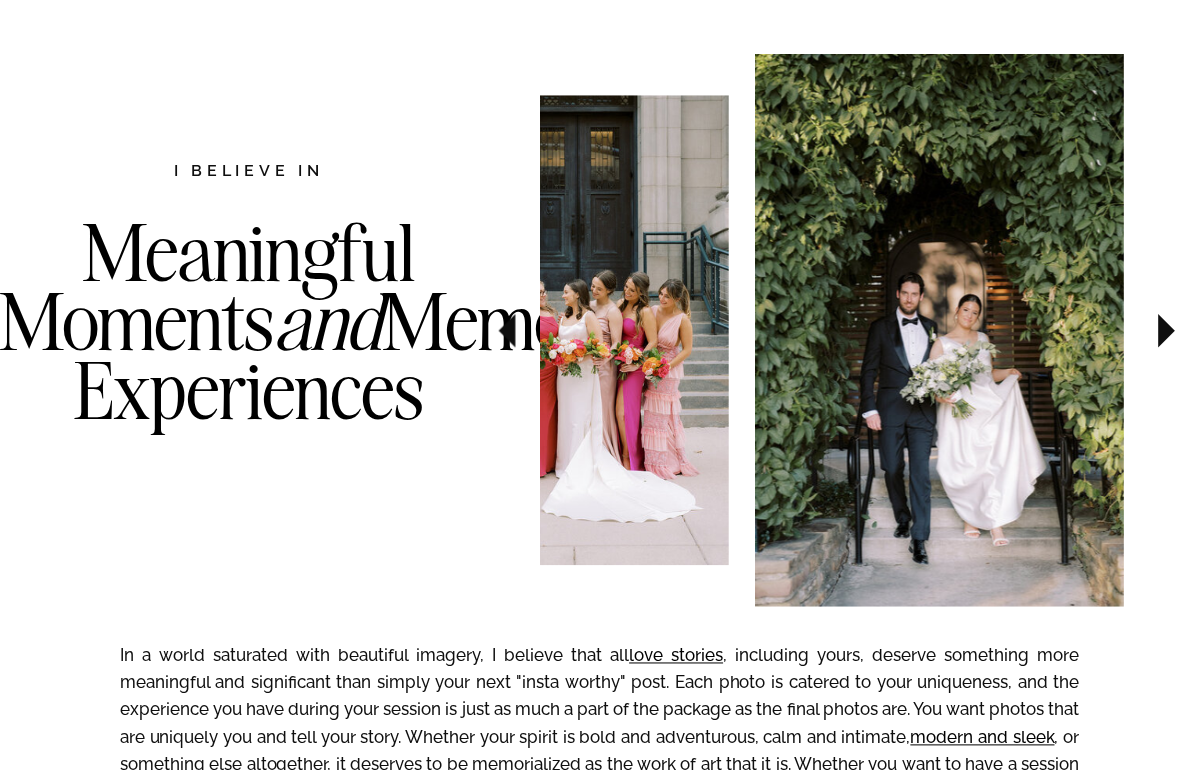 click 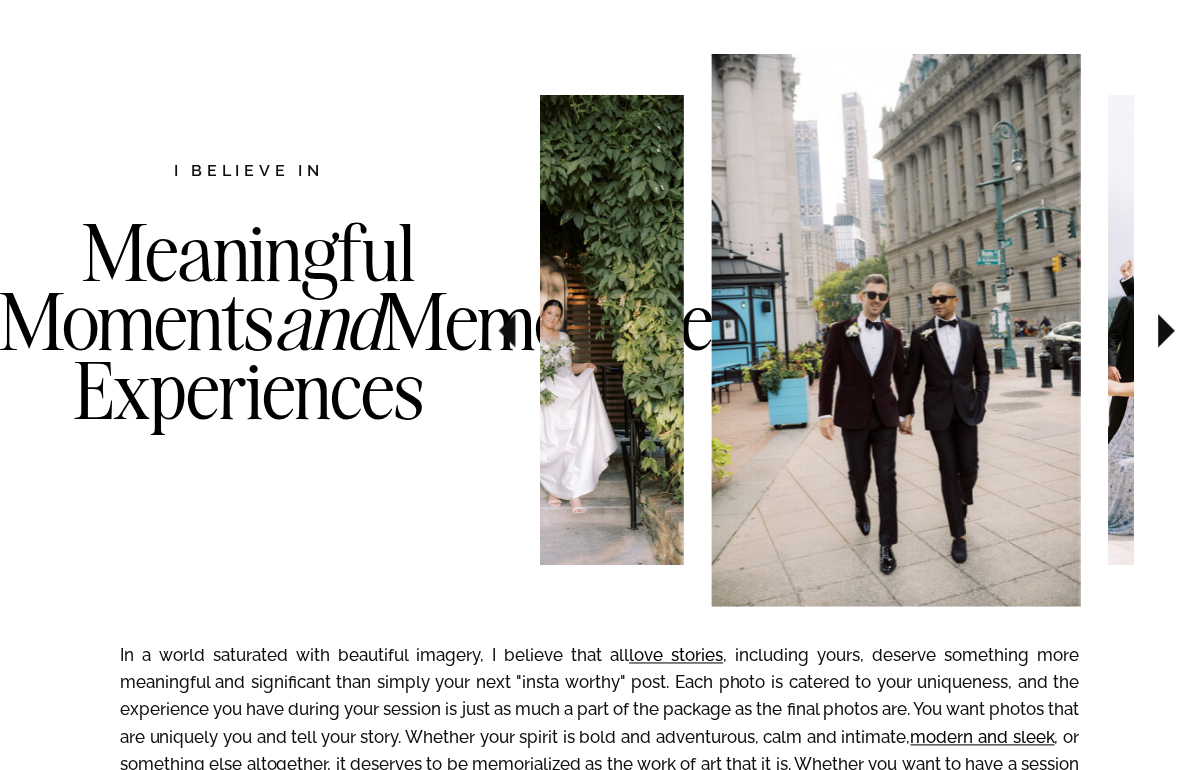 click 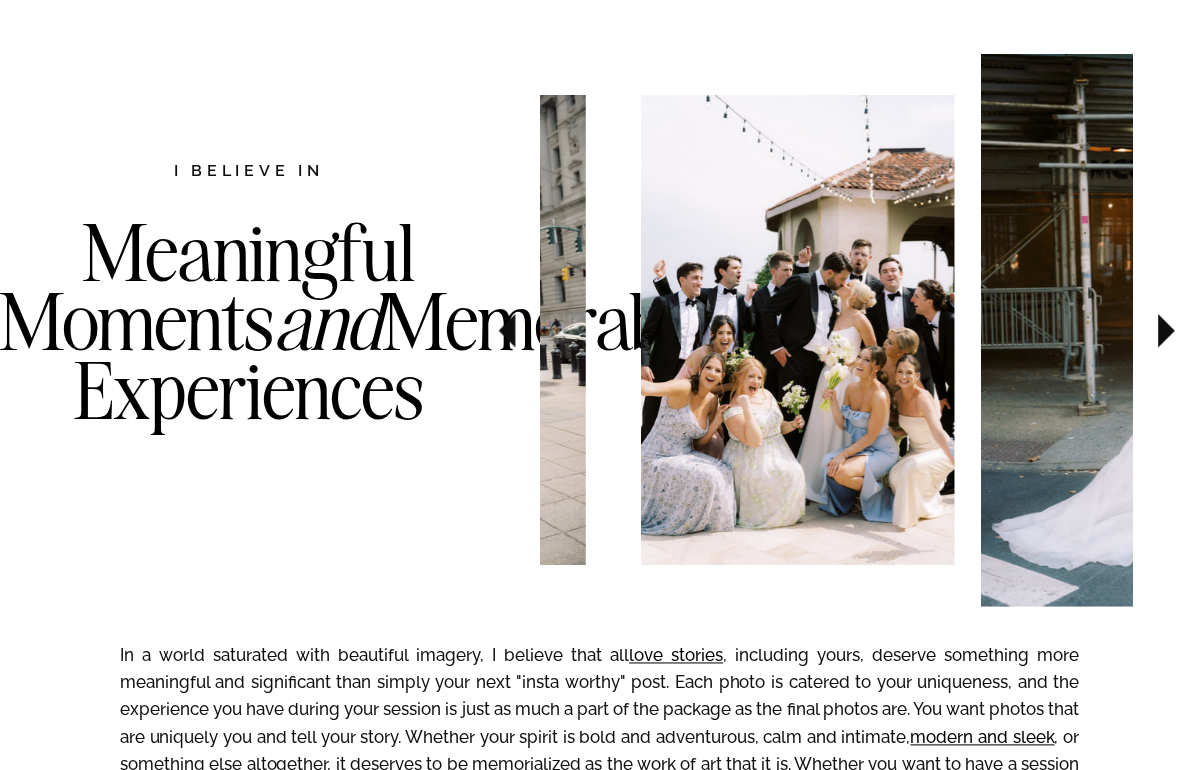 click 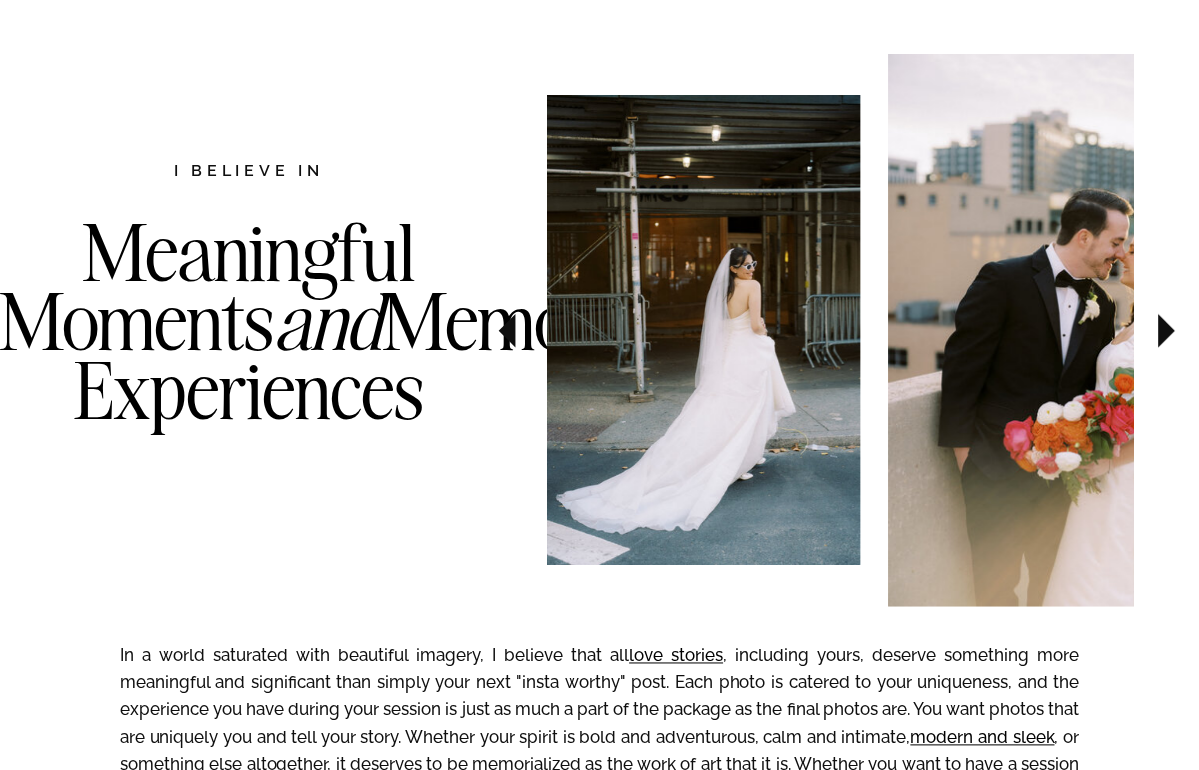 click 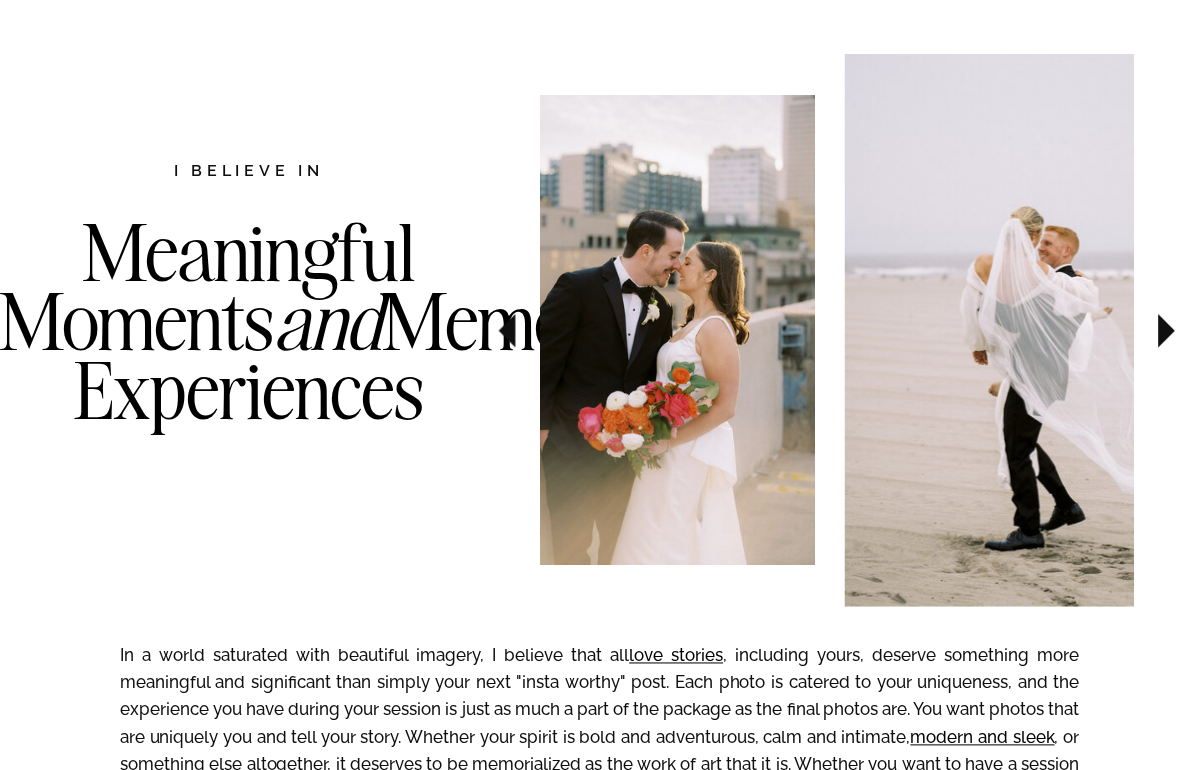 click 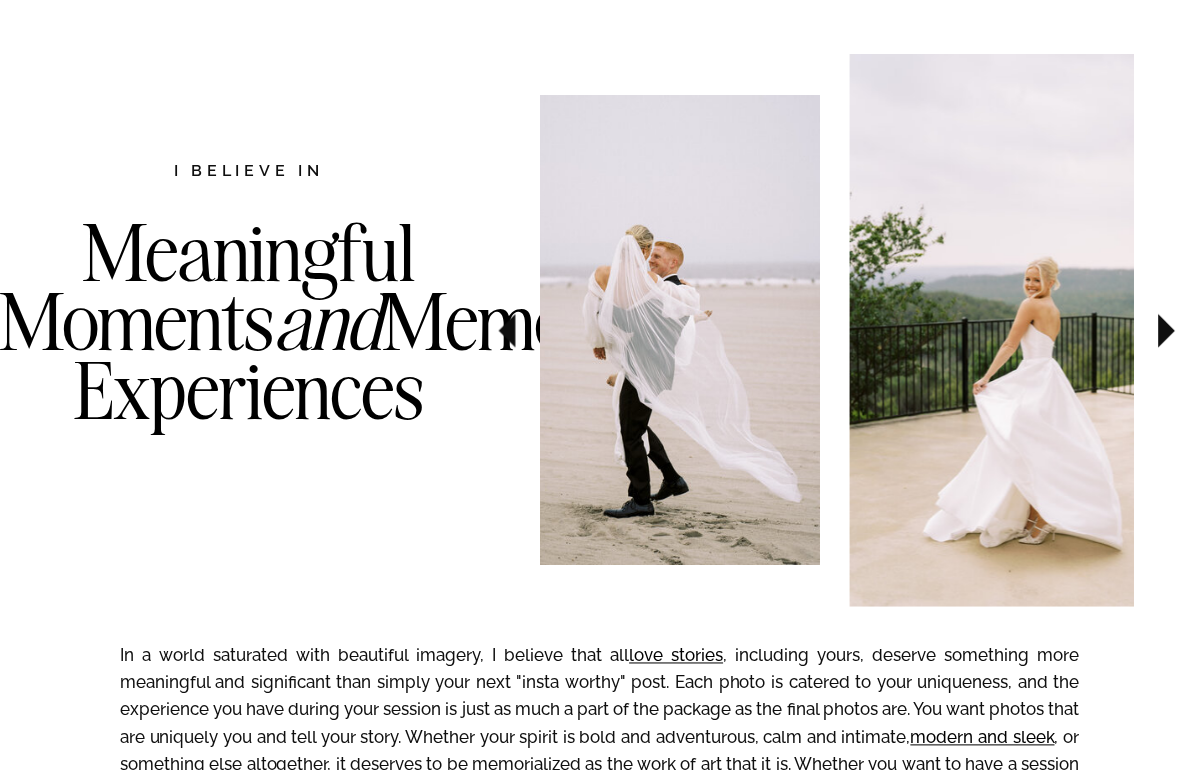 click 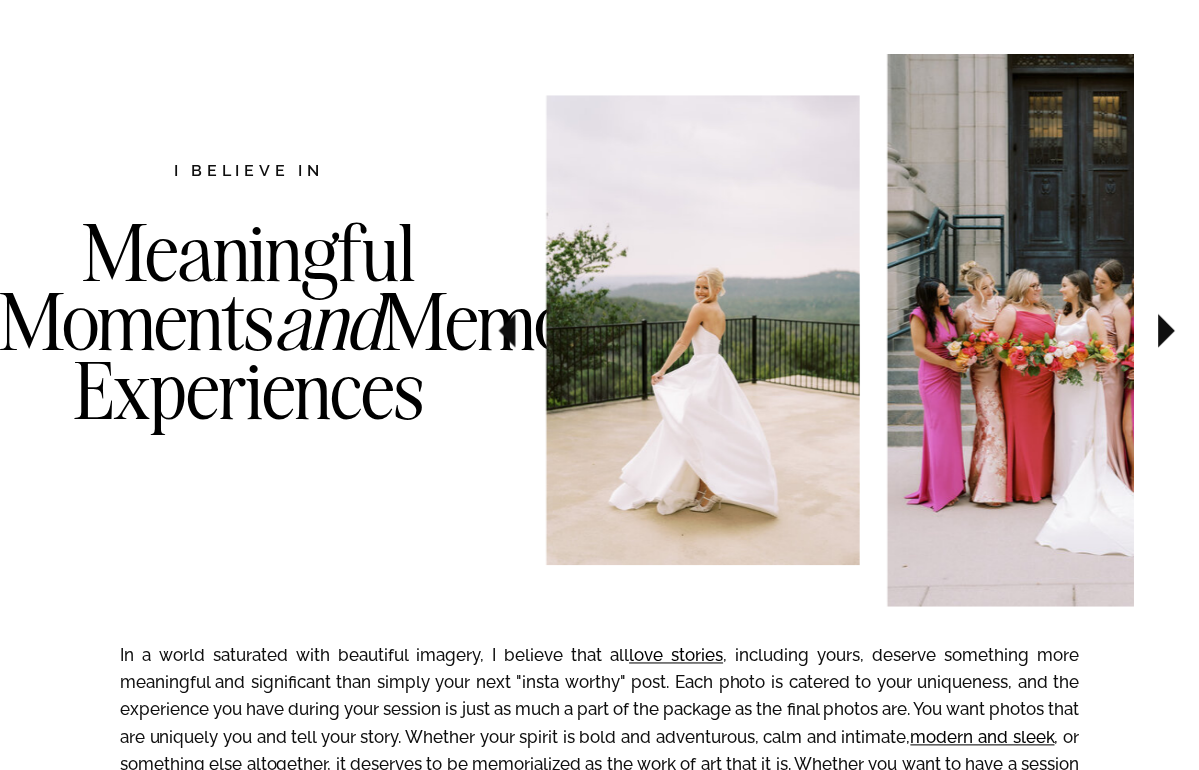 click 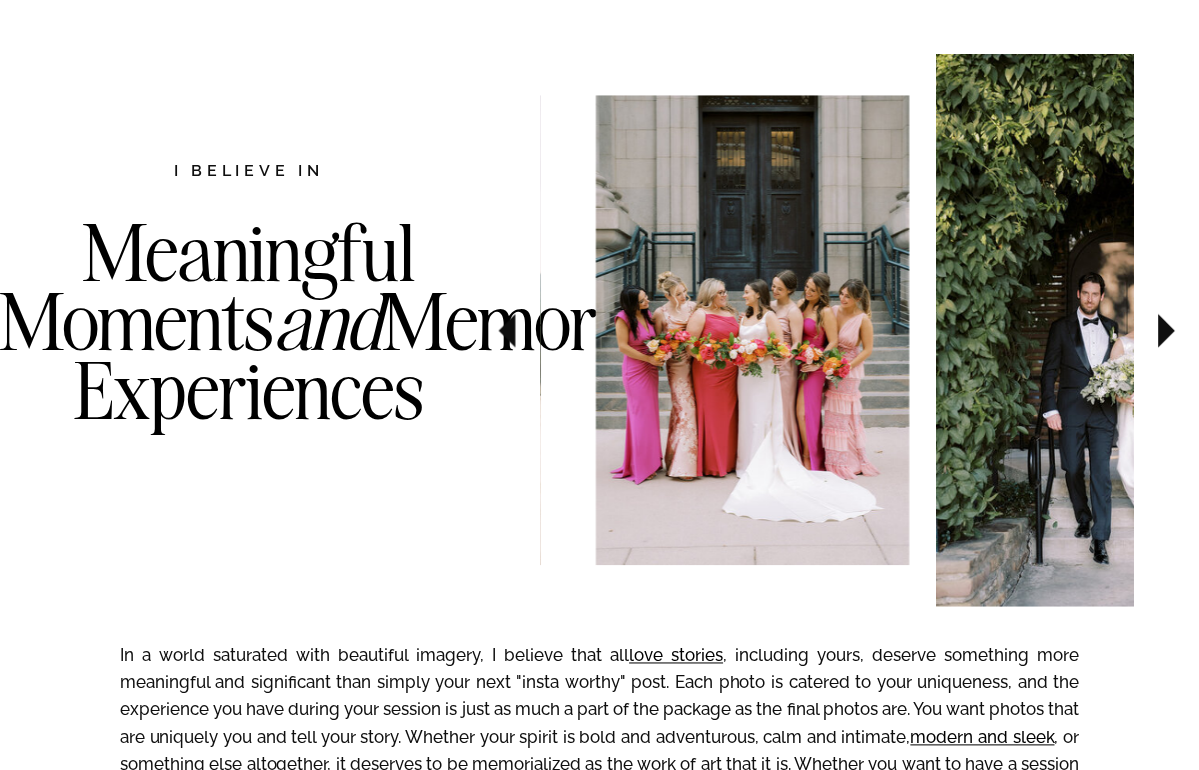click 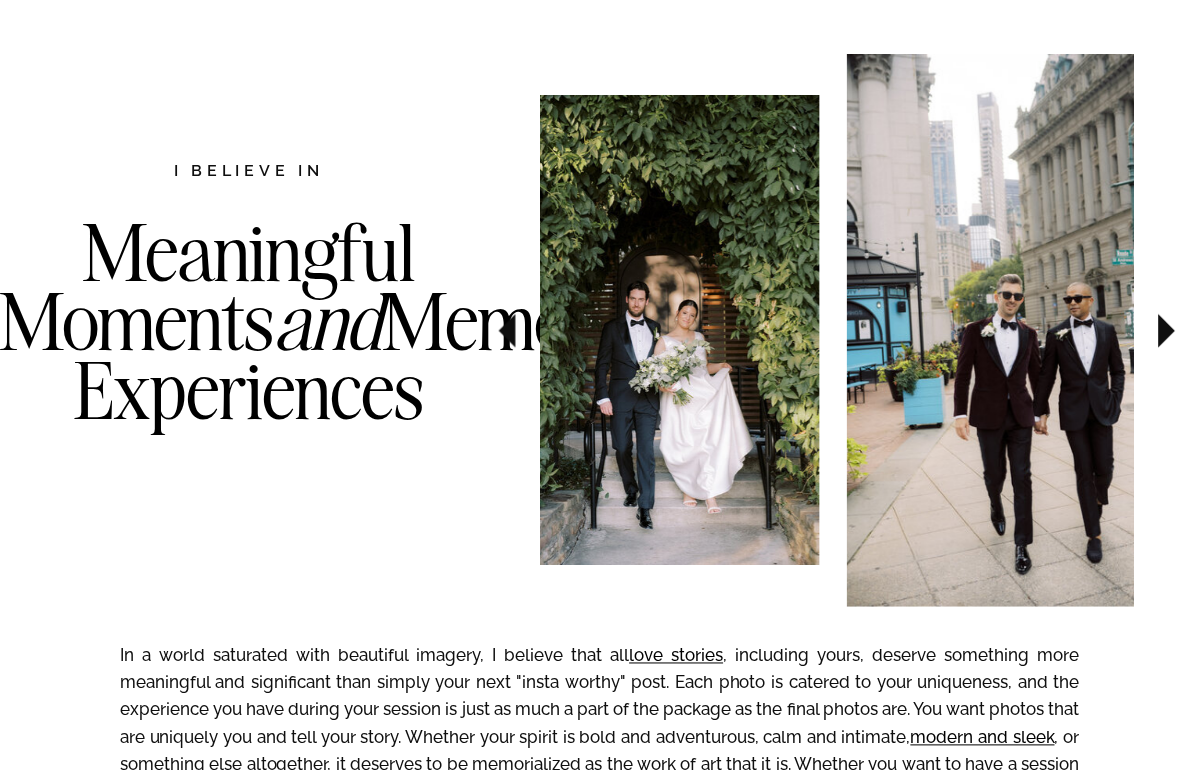 click 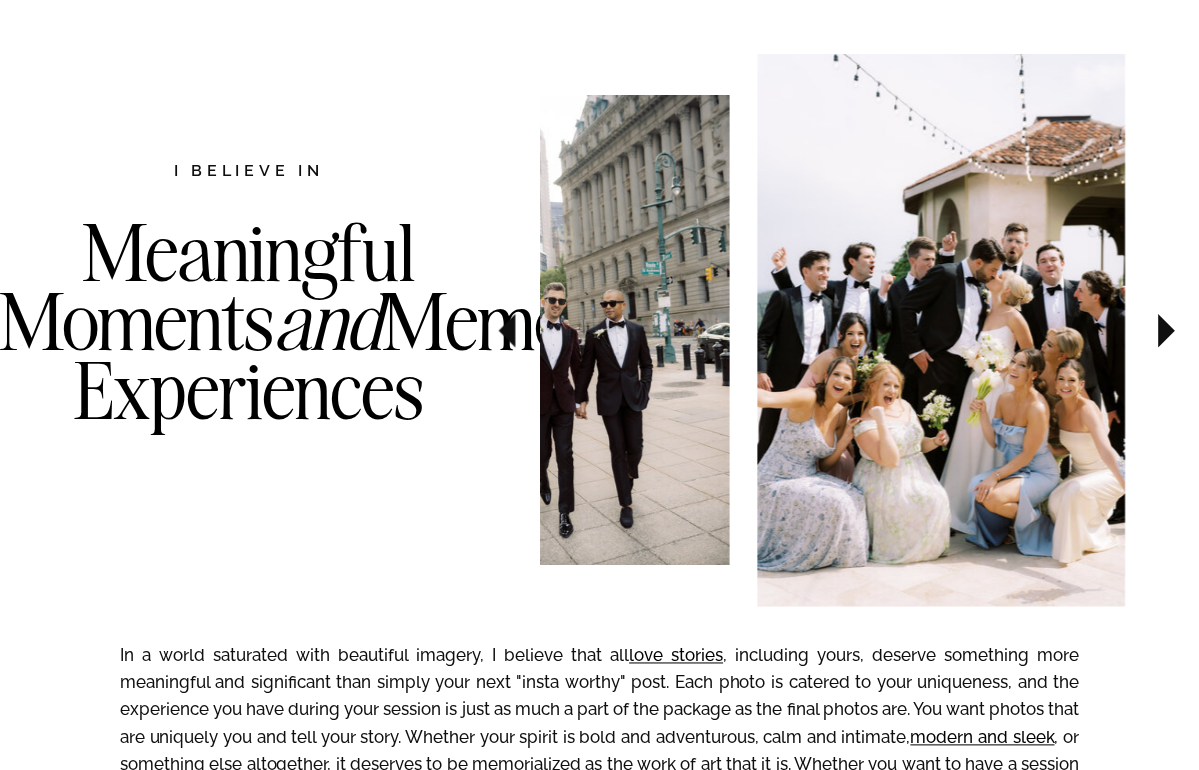 click 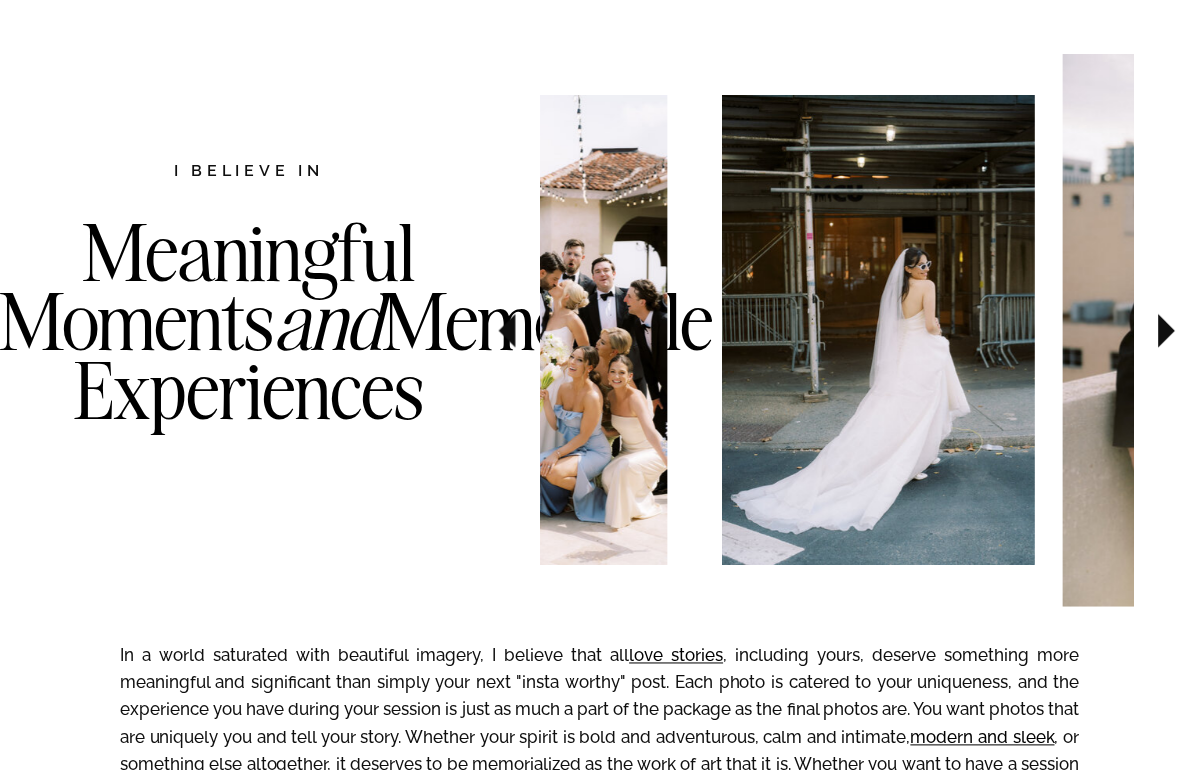 click 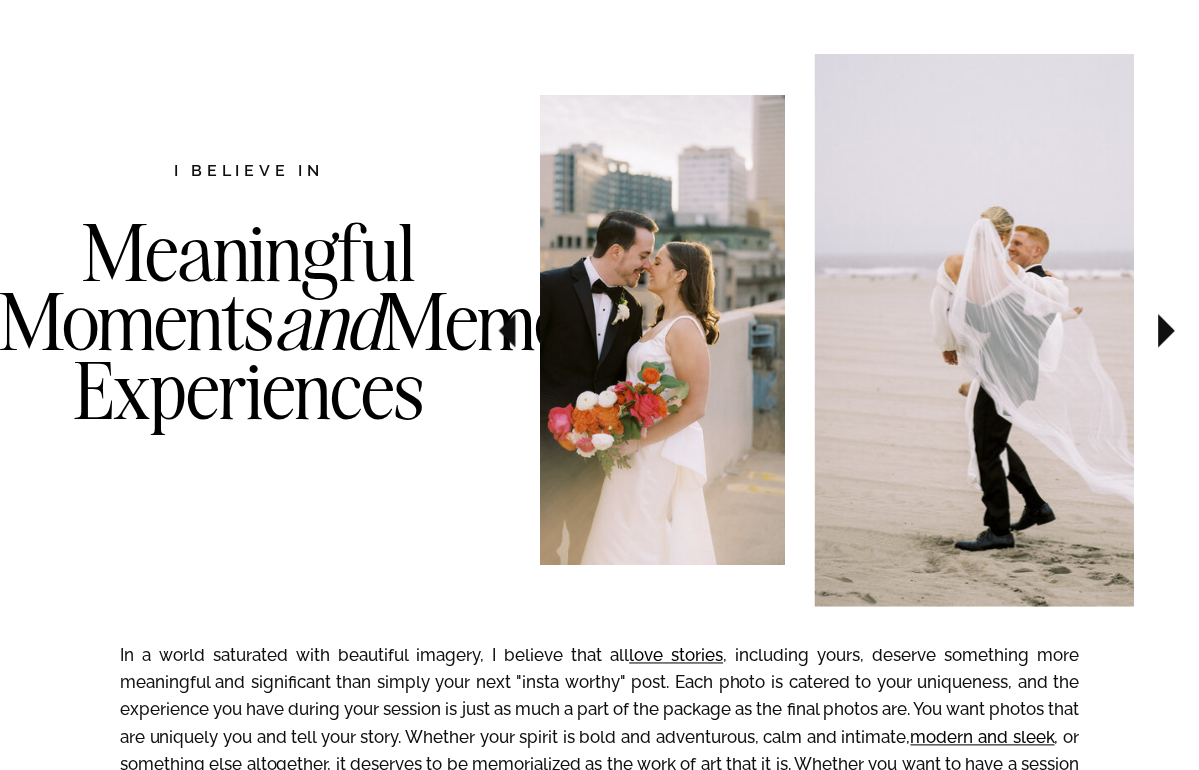 click 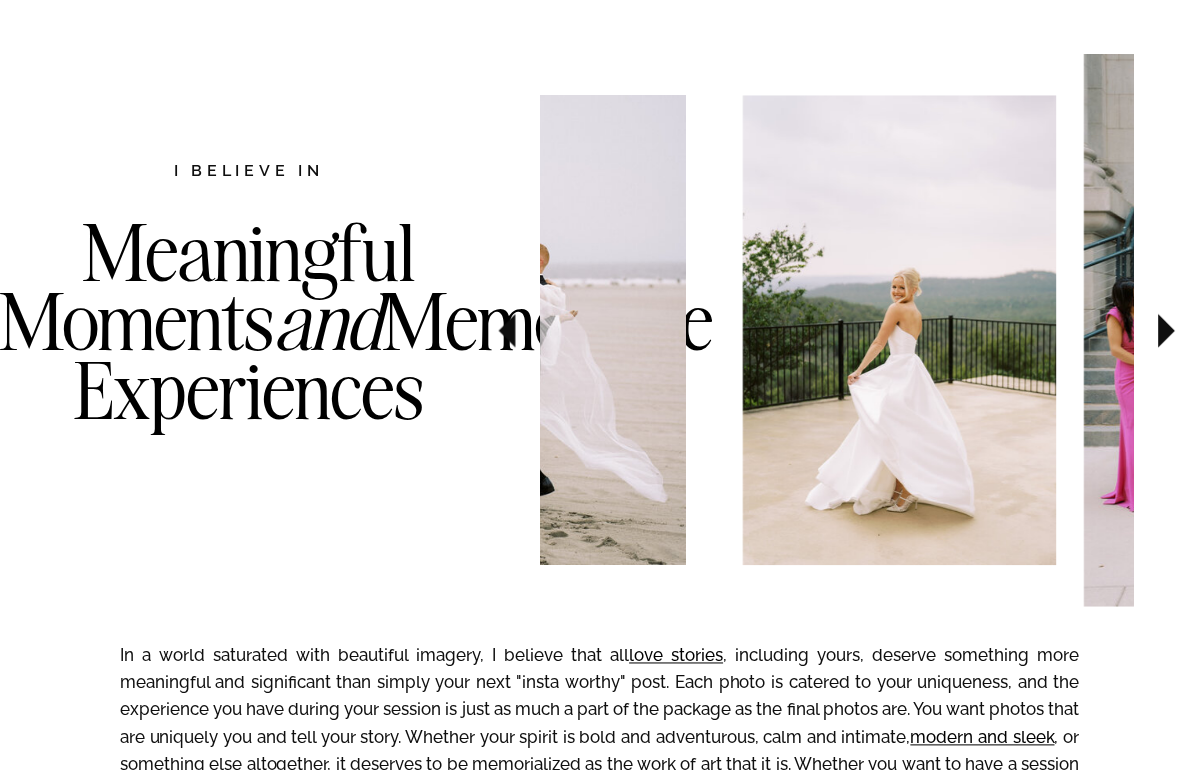 click 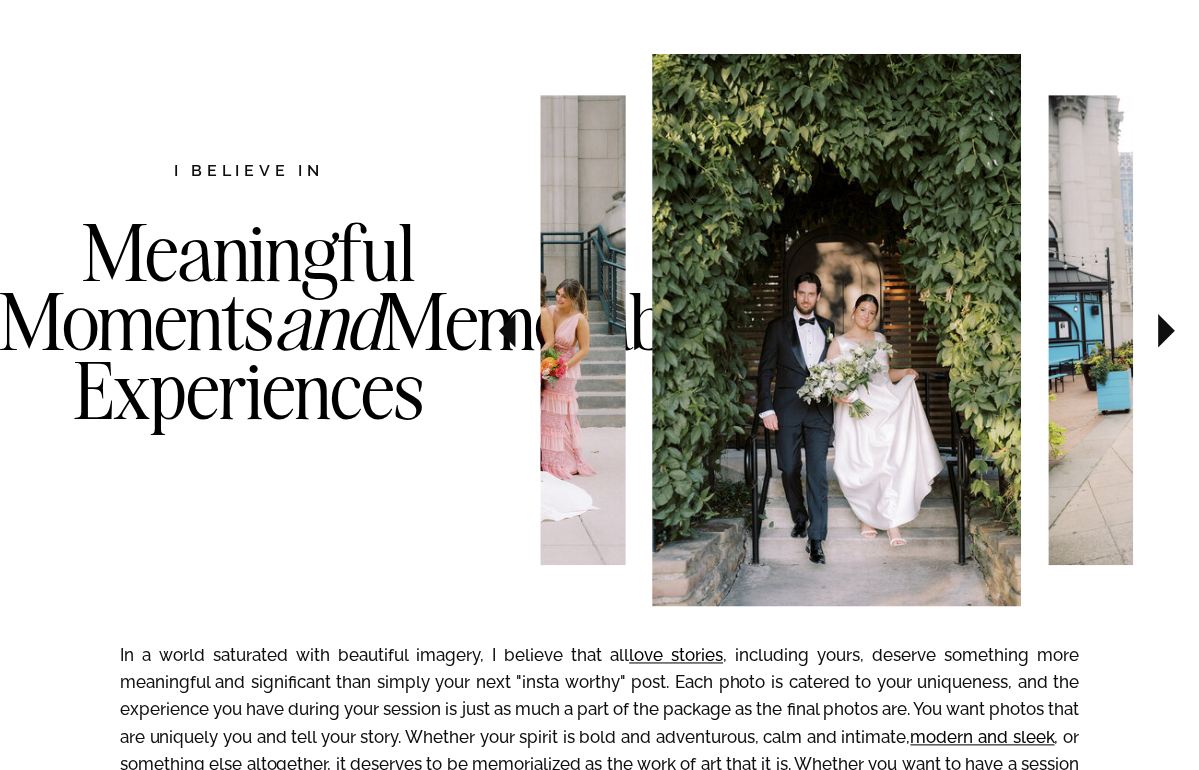 click 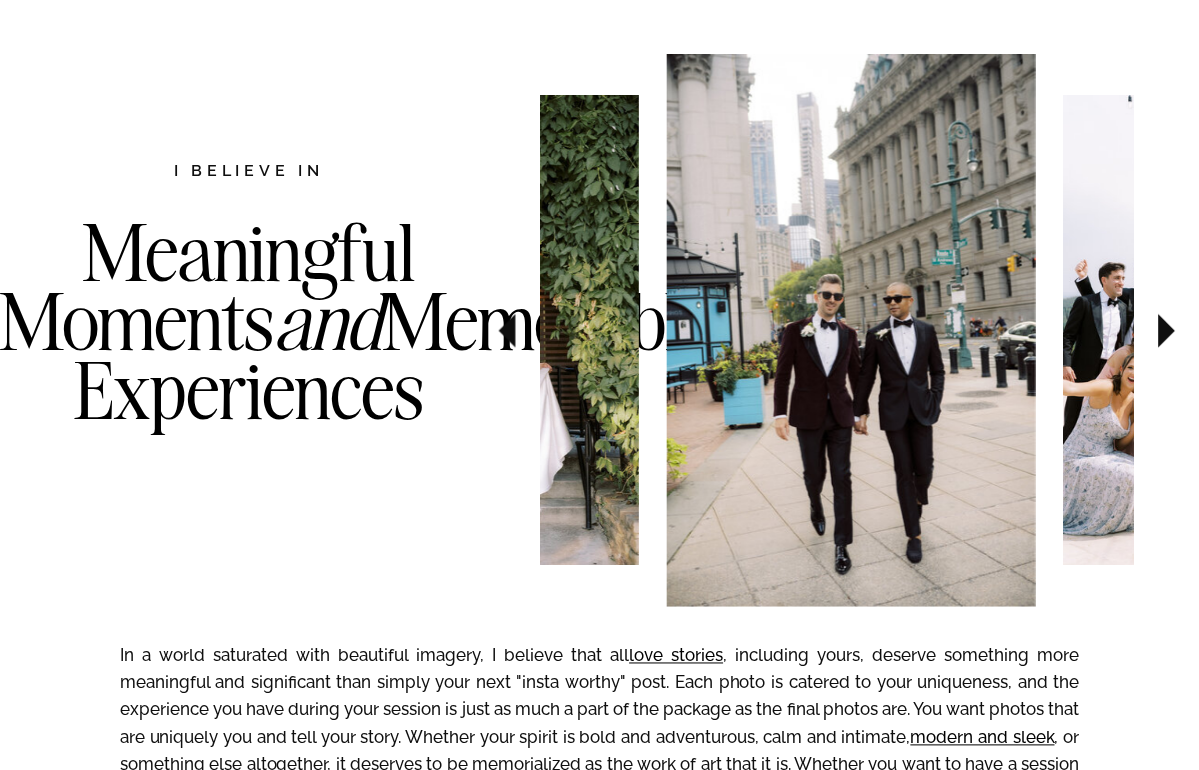 click 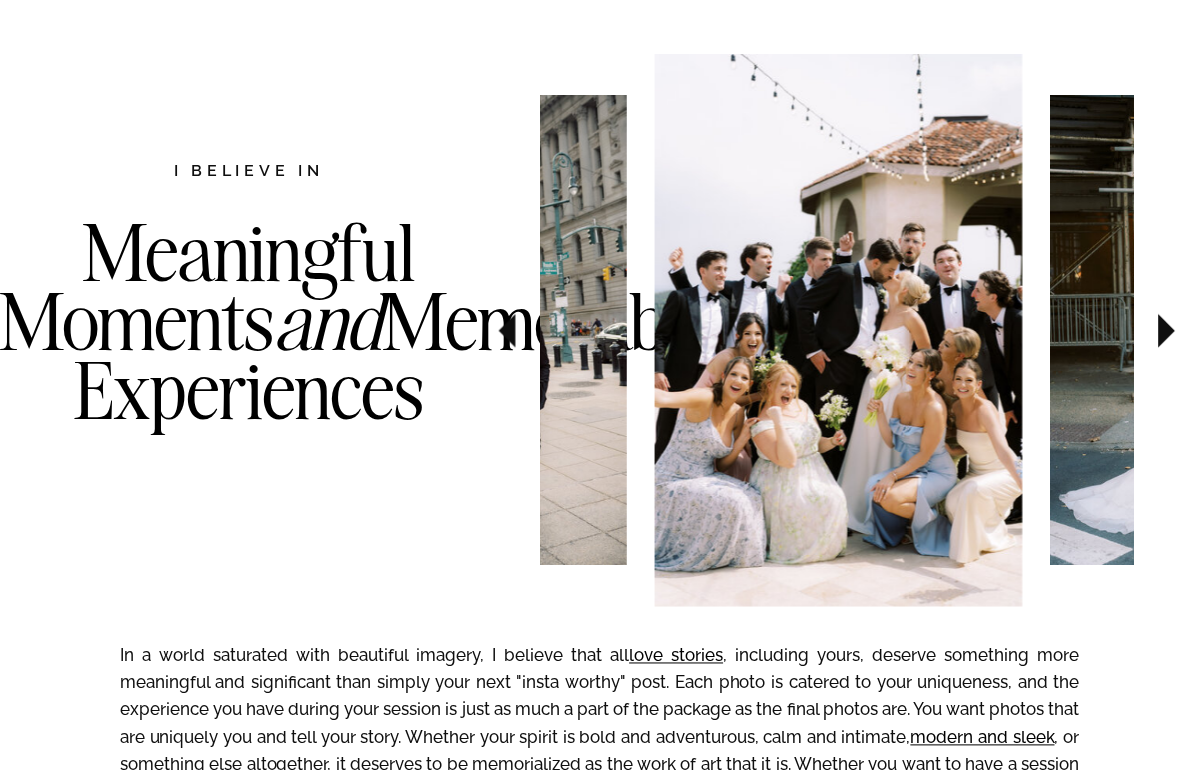 click 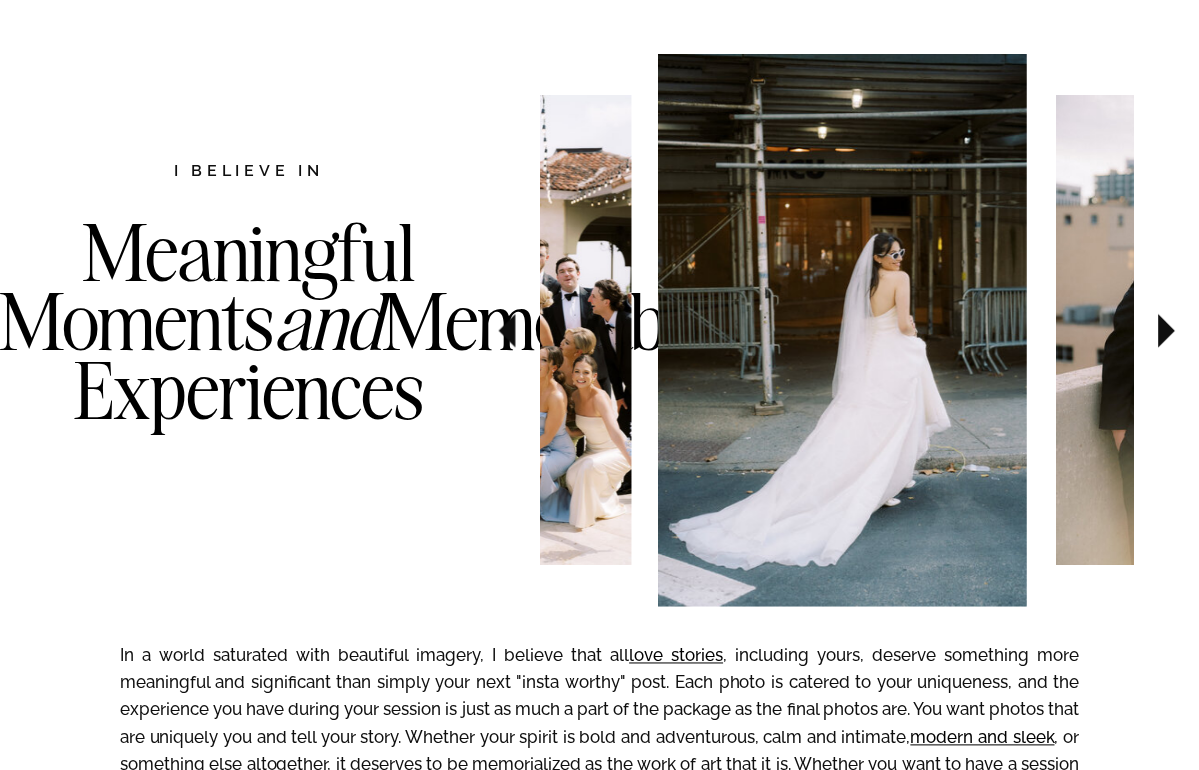 click 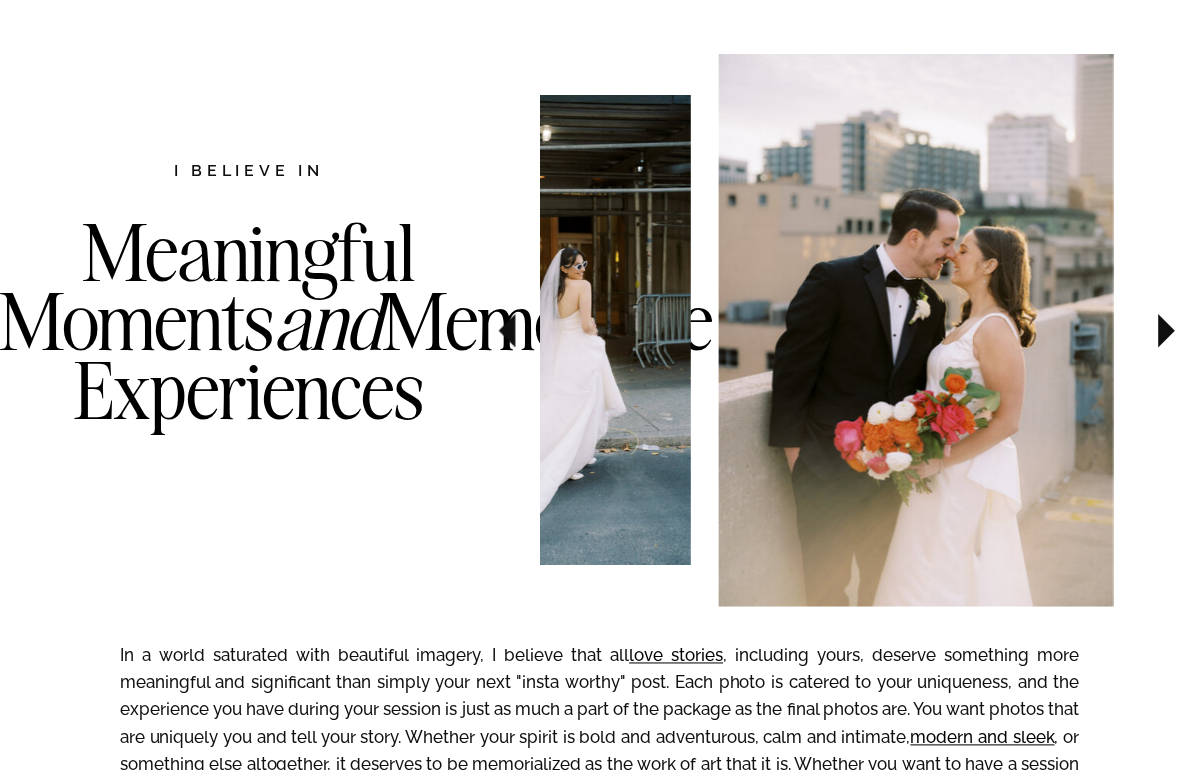 click 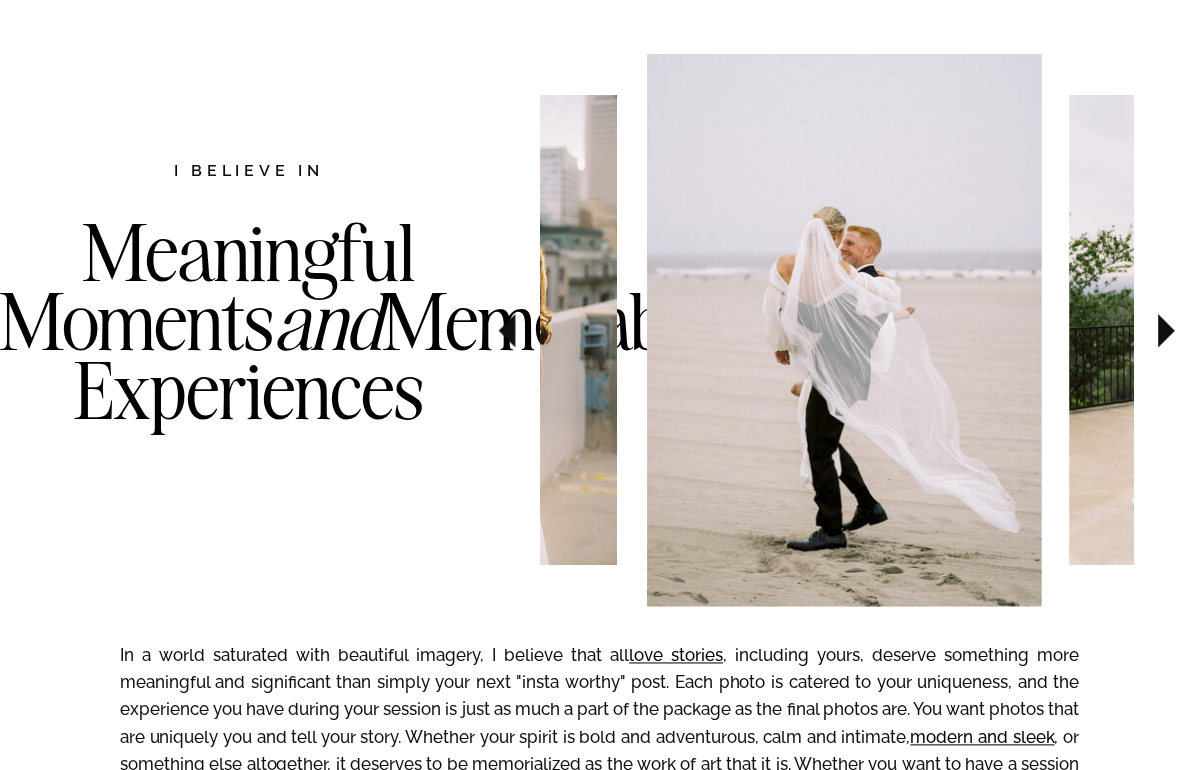 click 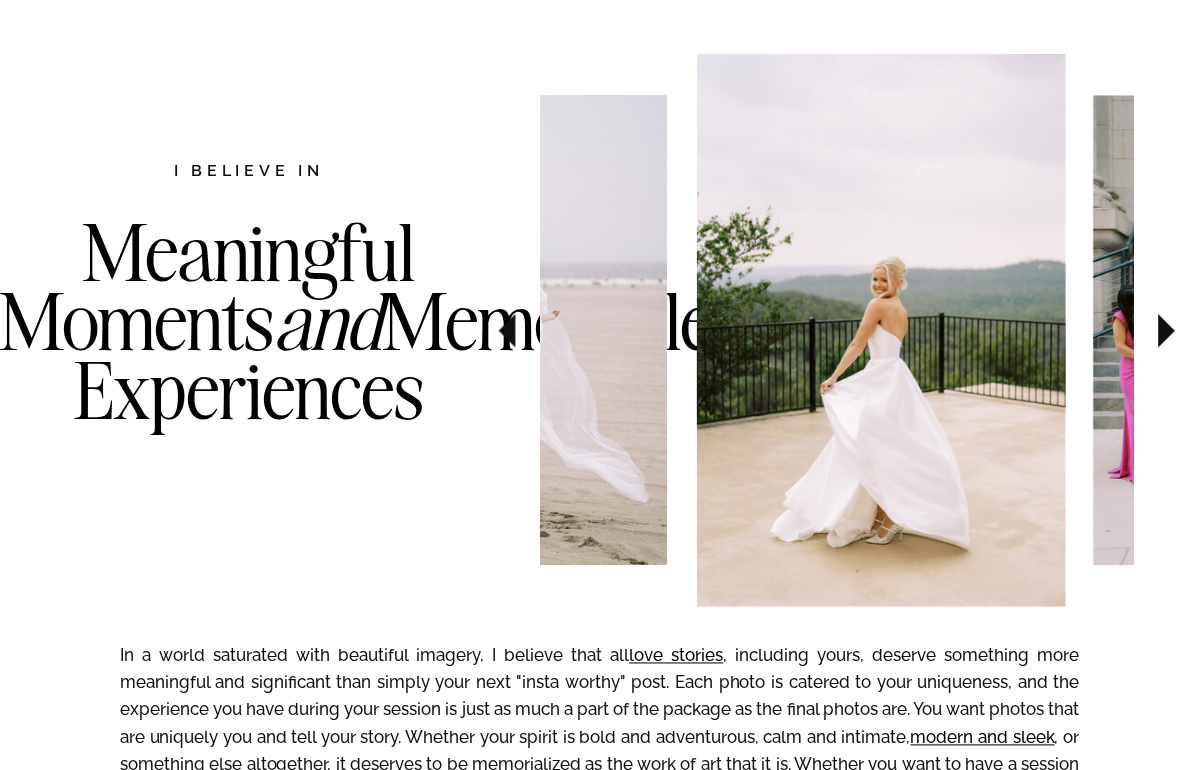 click 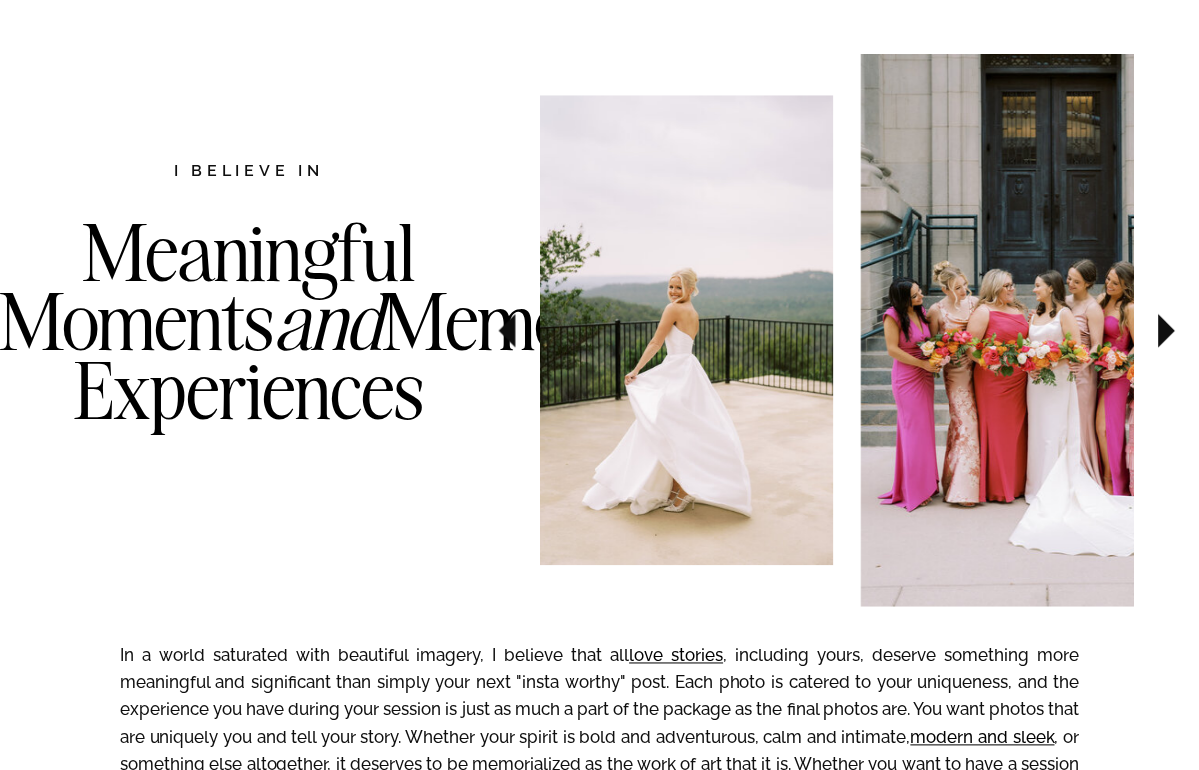 click 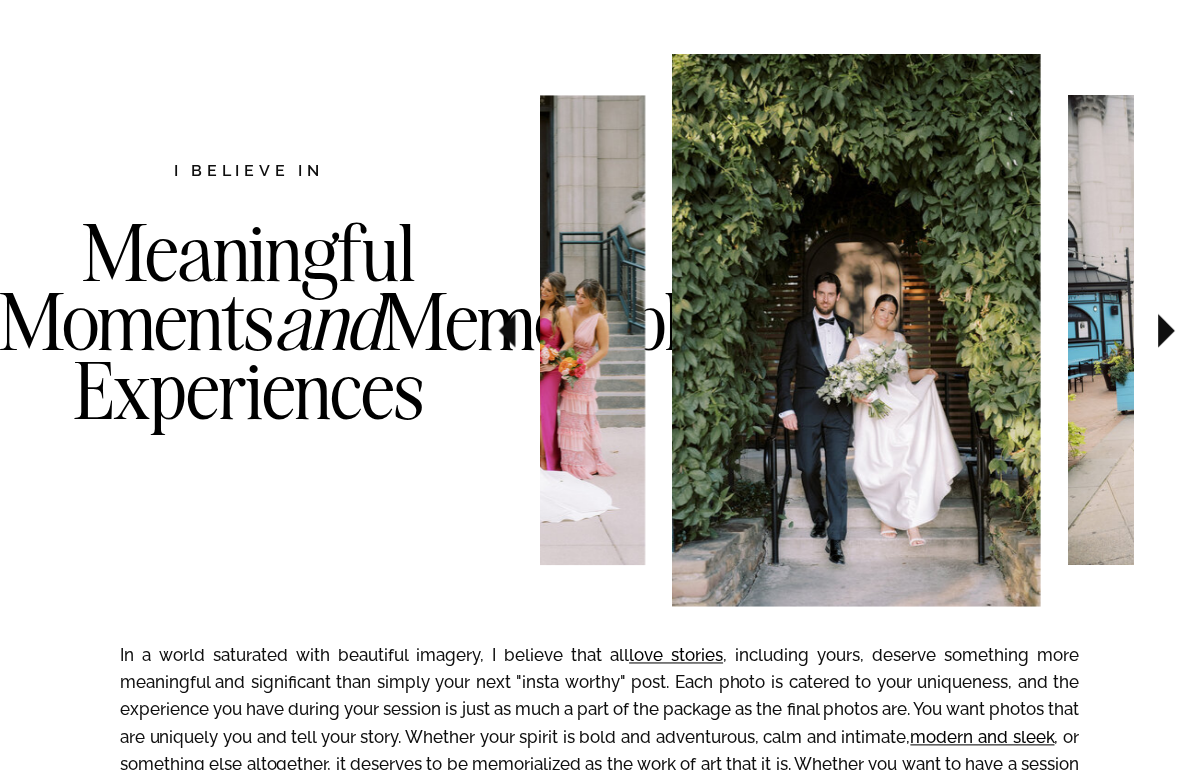 click 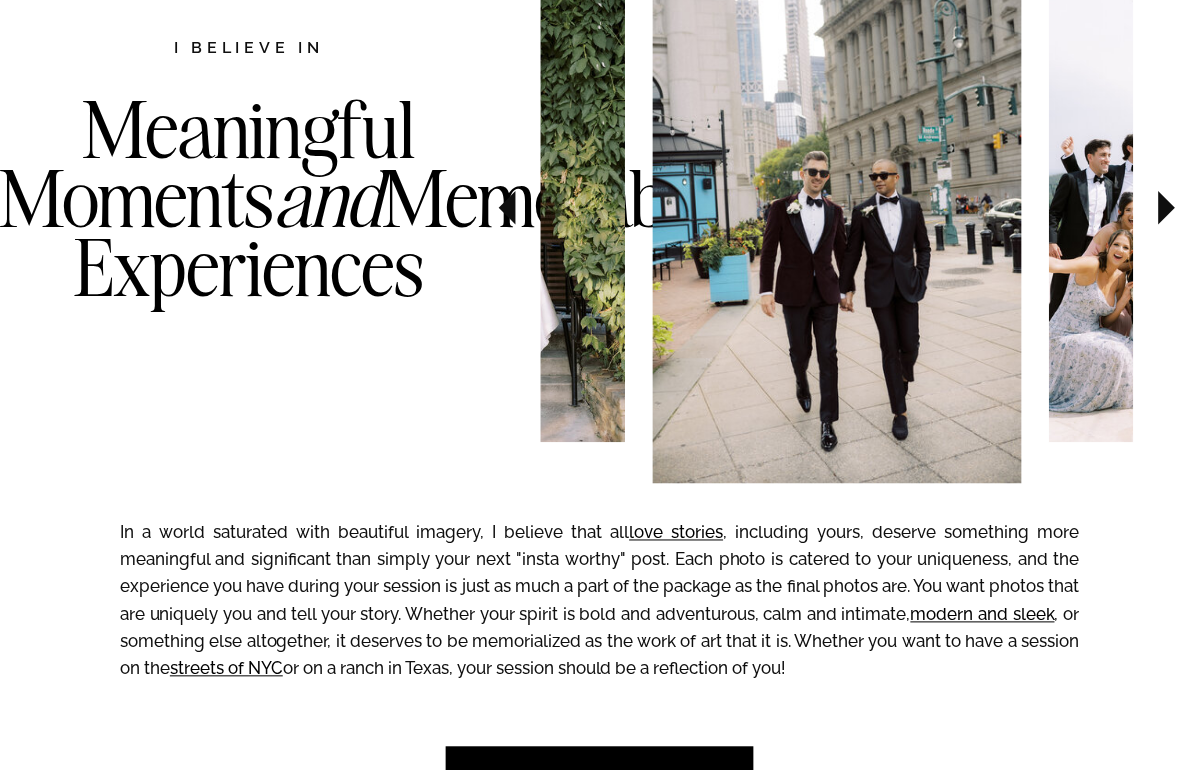 scroll, scrollTop: 1147, scrollLeft: 0, axis: vertical 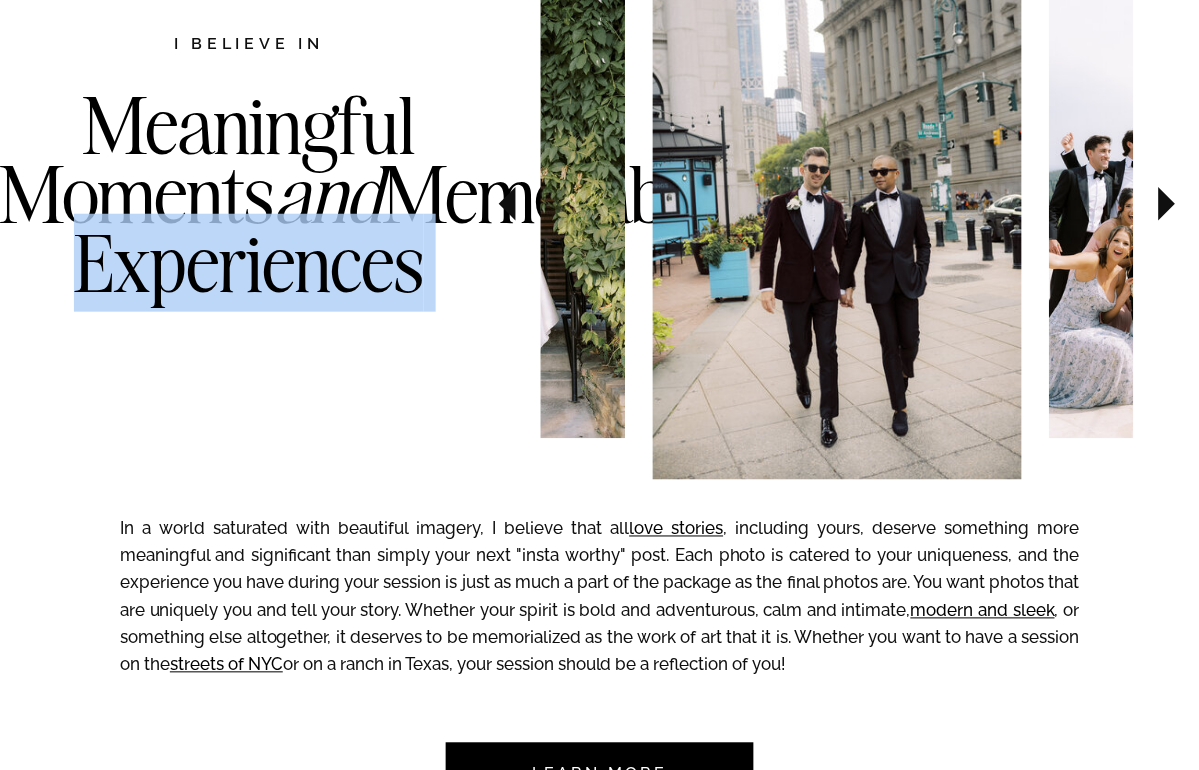 drag, startPoint x: 167, startPoint y: 39, endPoint x: 337, endPoint y: 239, distance: 262.4881 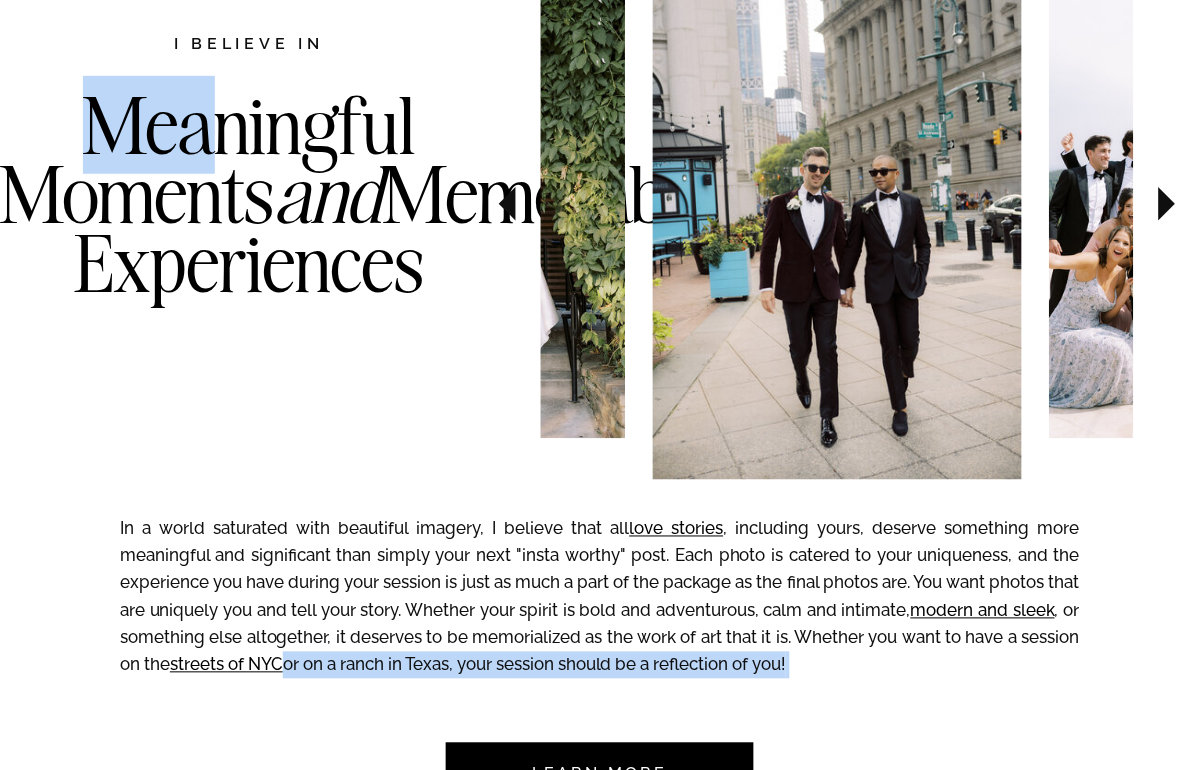 drag, startPoint x: 934, startPoint y: 668, endPoint x: 229, endPoint y: 90, distance: 911.6518 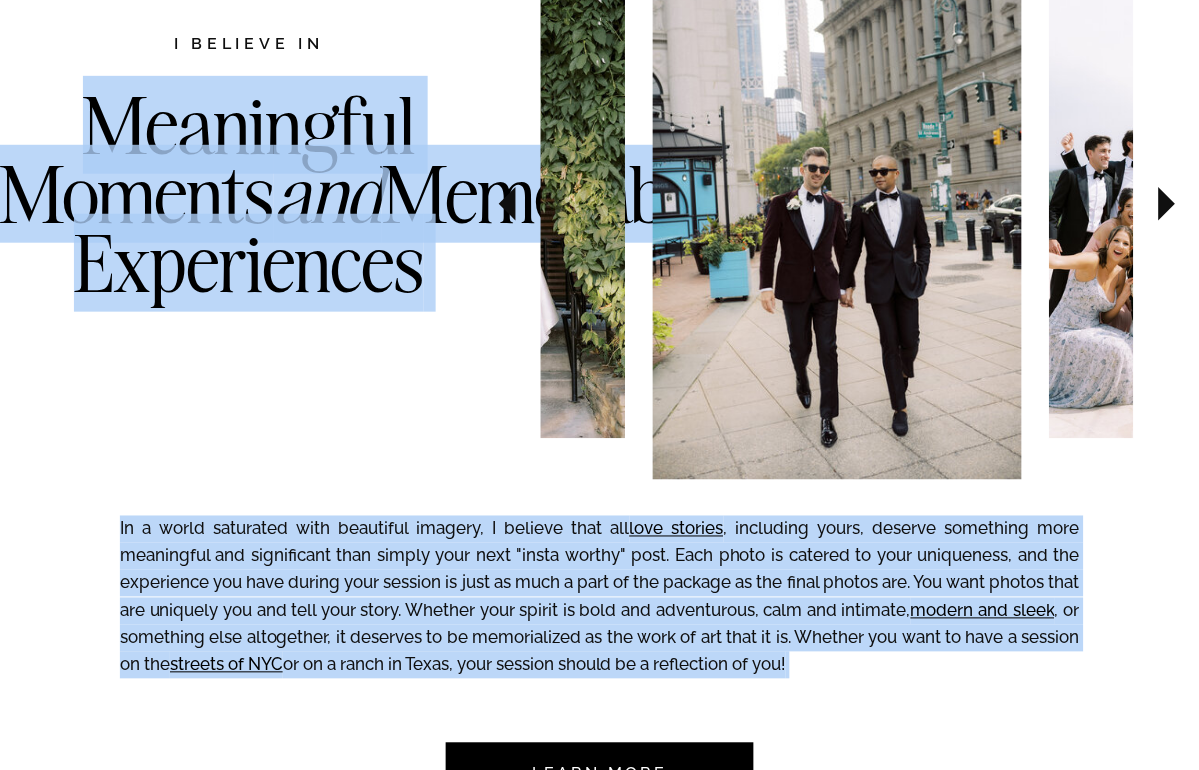 drag, startPoint x: 173, startPoint y: 43, endPoint x: 58, endPoint y: 420, distance: 394.14972 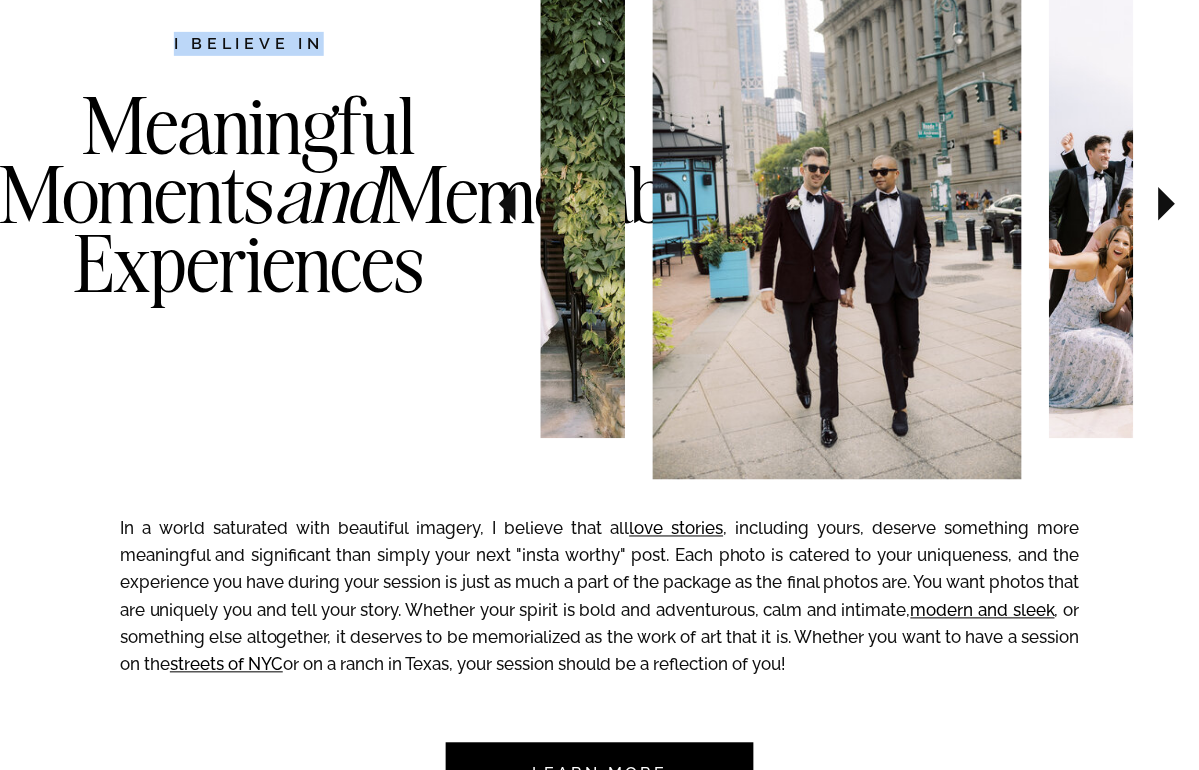 drag, startPoint x: 176, startPoint y: 42, endPoint x: 532, endPoint y: 360, distance: 477.34683 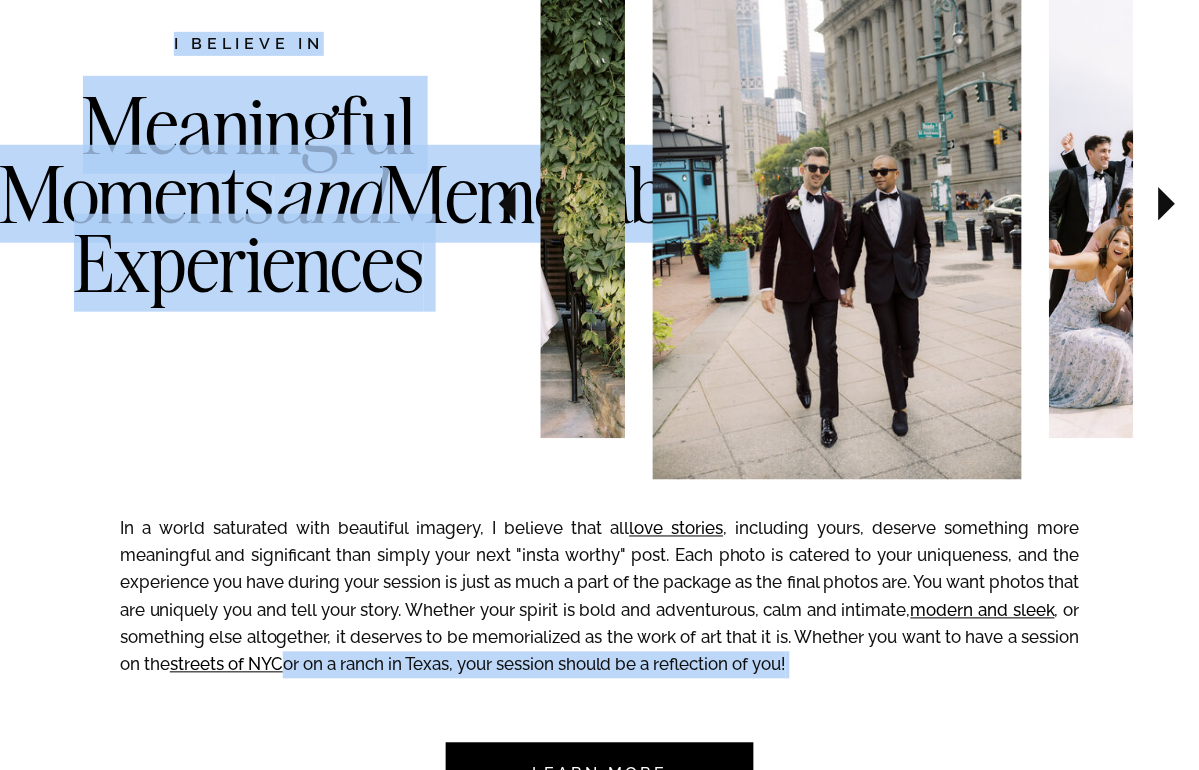 drag, startPoint x: 863, startPoint y: 650, endPoint x: 176, endPoint y: 56, distance: 908.18774 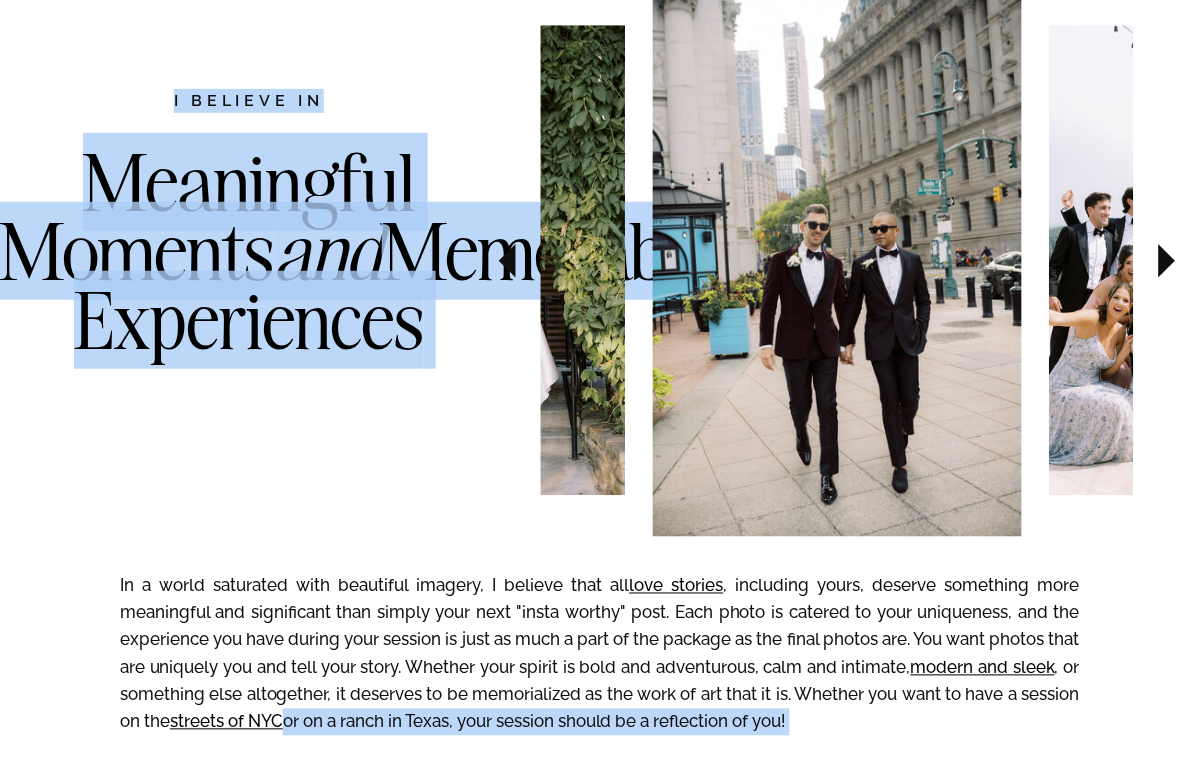 scroll, scrollTop: 1087, scrollLeft: 0, axis: vertical 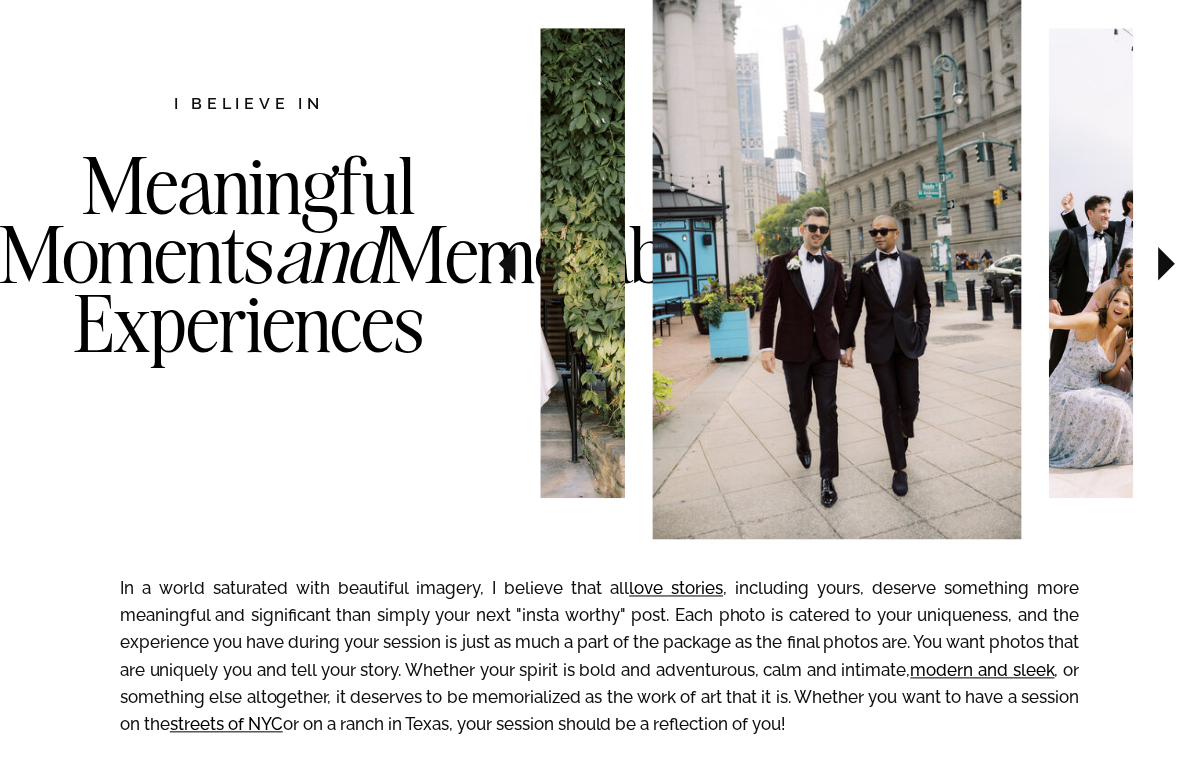 click on "Meaningful Moments  and  Memorable Experiences" at bounding box center (249, 295) 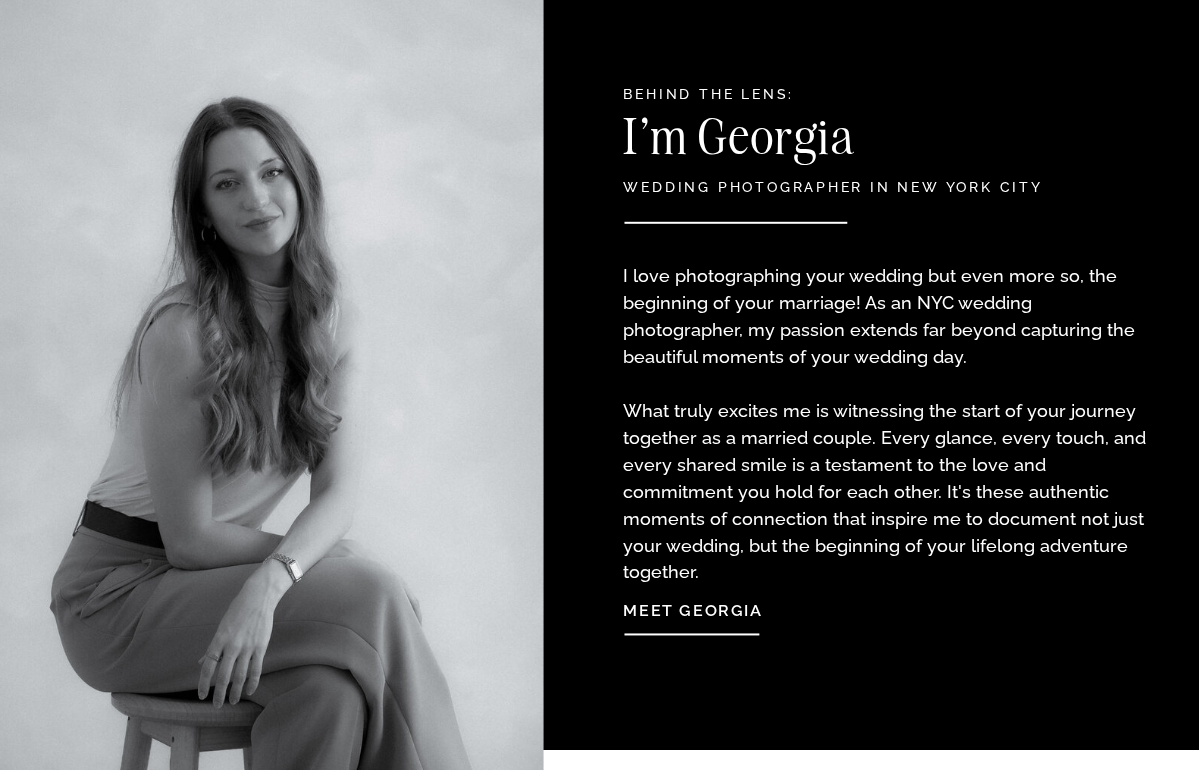 scroll, scrollTop: 2068, scrollLeft: 0, axis: vertical 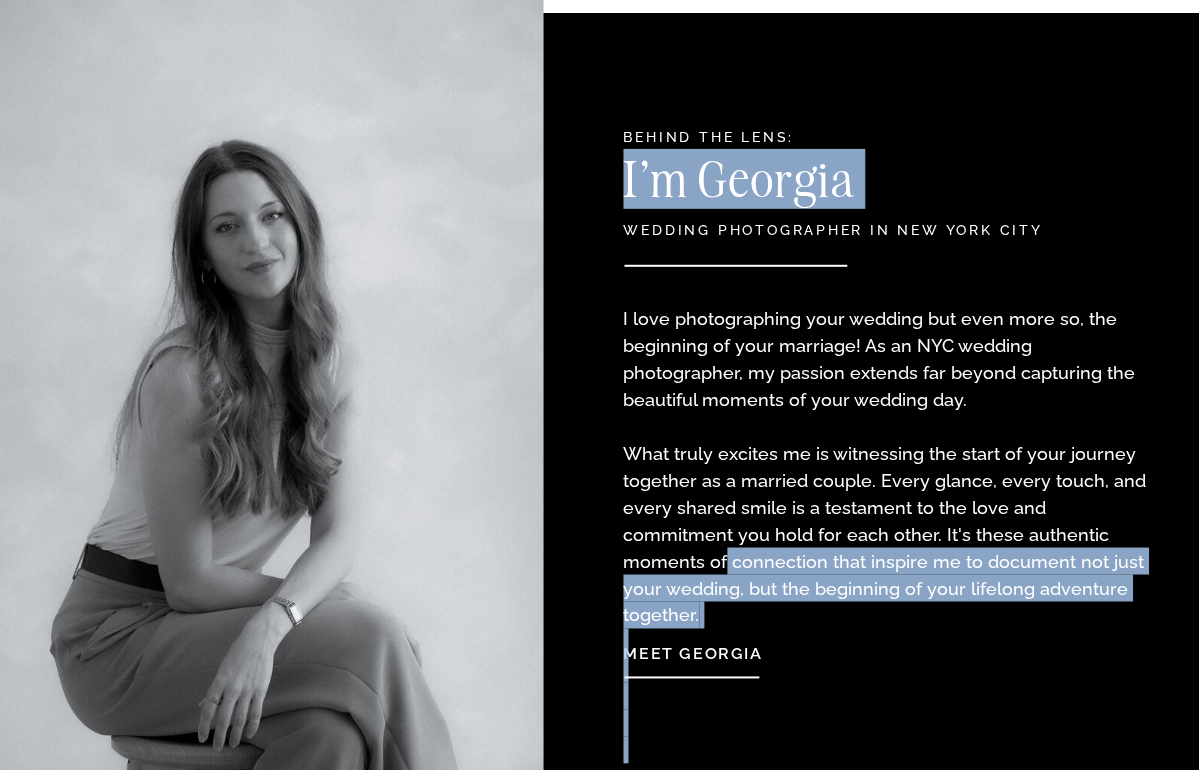 drag, startPoint x: 625, startPoint y: 134, endPoint x: 1096, endPoint y: 545, distance: 625.1096 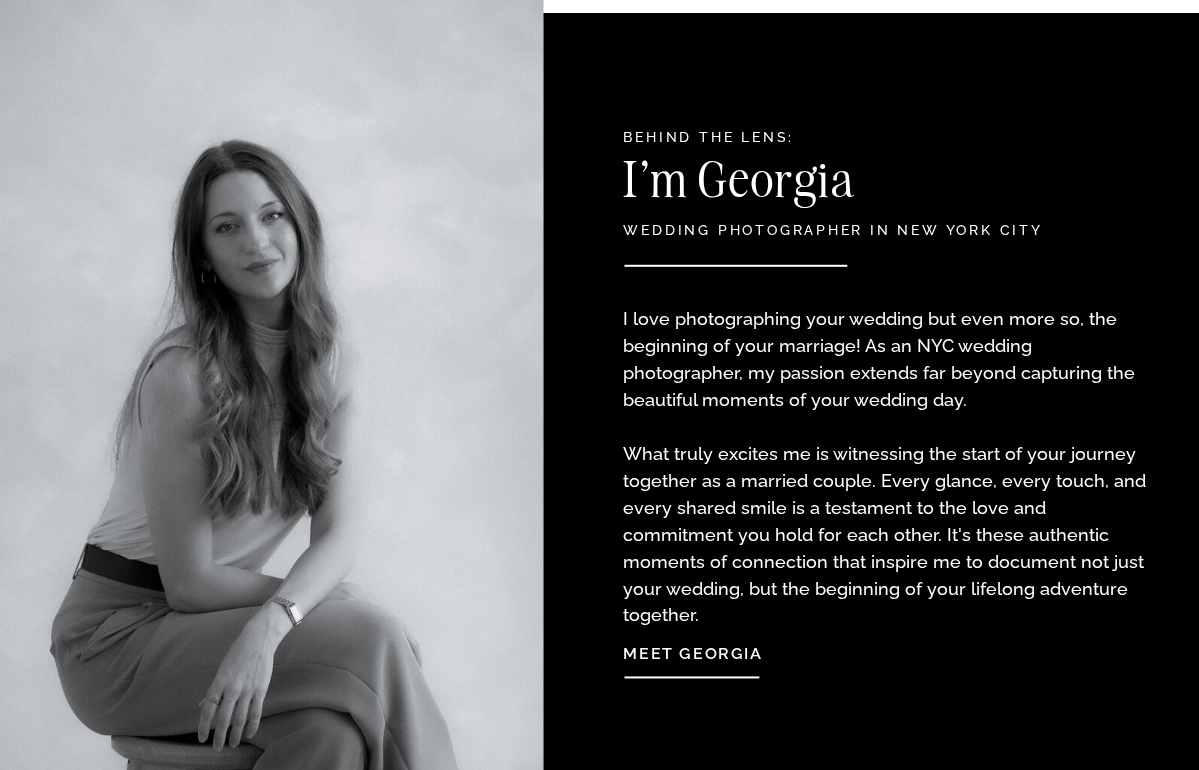 drag, startPoint x: 1096, startPoint y: 545, endPoint x: 1093, endPoint y: 576, distance: 31.144823 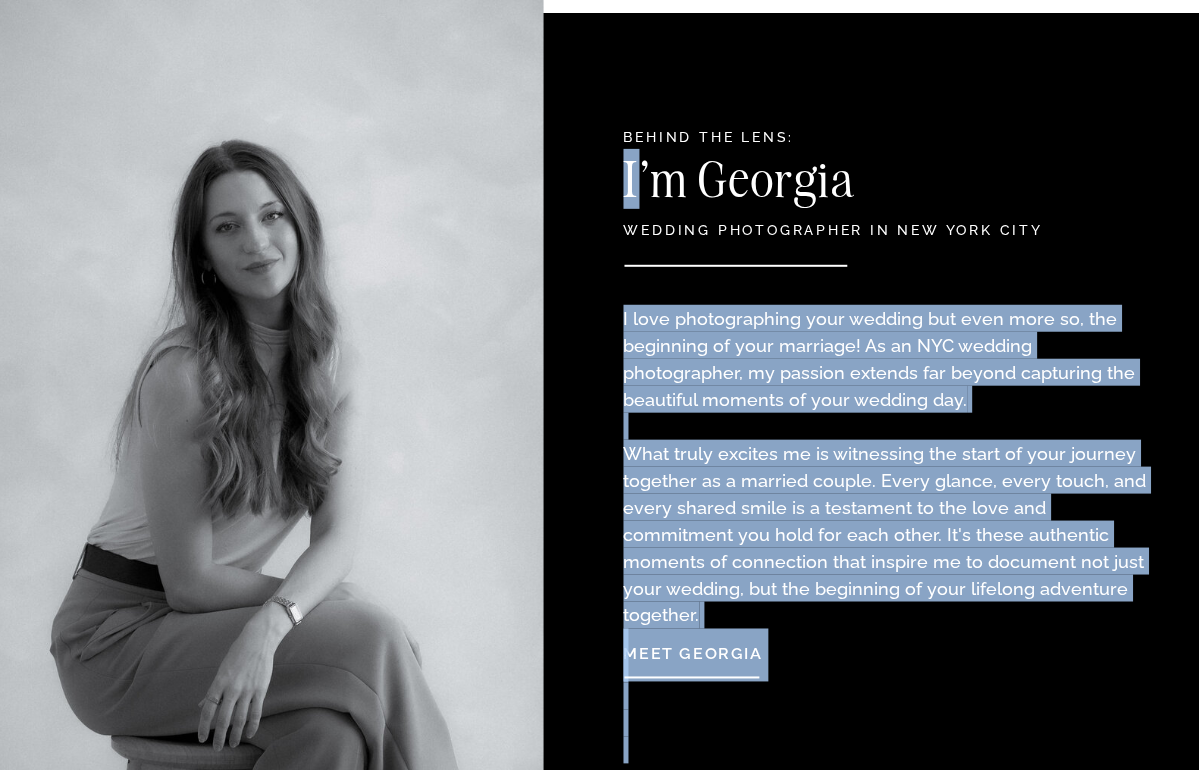 drag, startPoint x: 1072, startPoint y: 591, endPoint x: 645, endPoint y: 171, distance: 598.9399 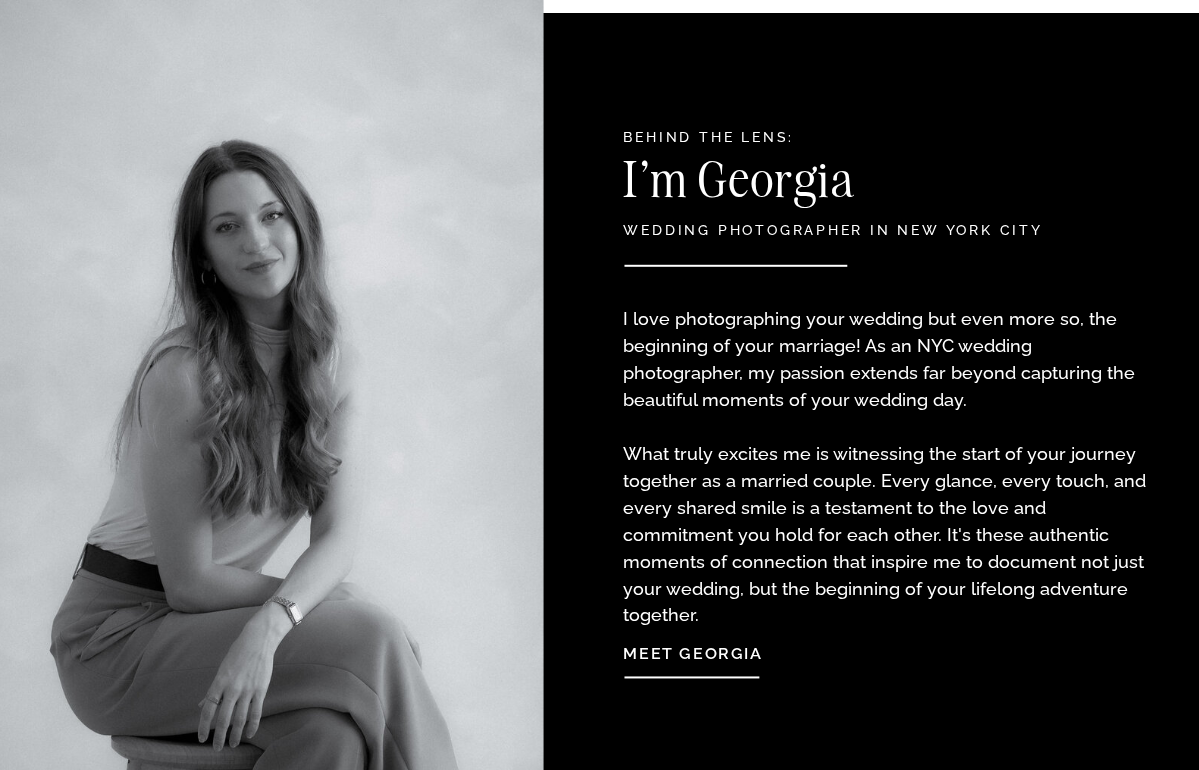 drag, startPoint x: 735, startPoint y: 538, endPoint x: 753, endPoint y: 549, distance: 21.095022 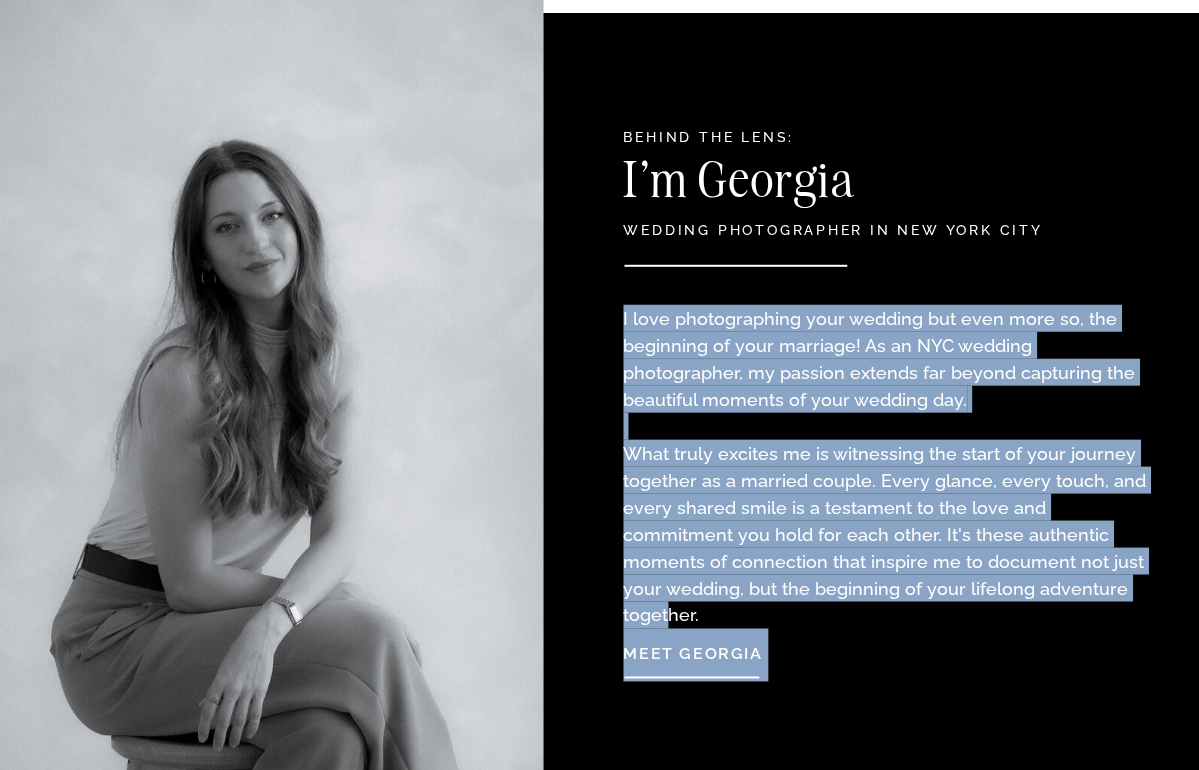 drag, startPoint x: 1074, startPoint y: 591, endPoint x: 1046, endPoint y: 580, distance: 30.083218 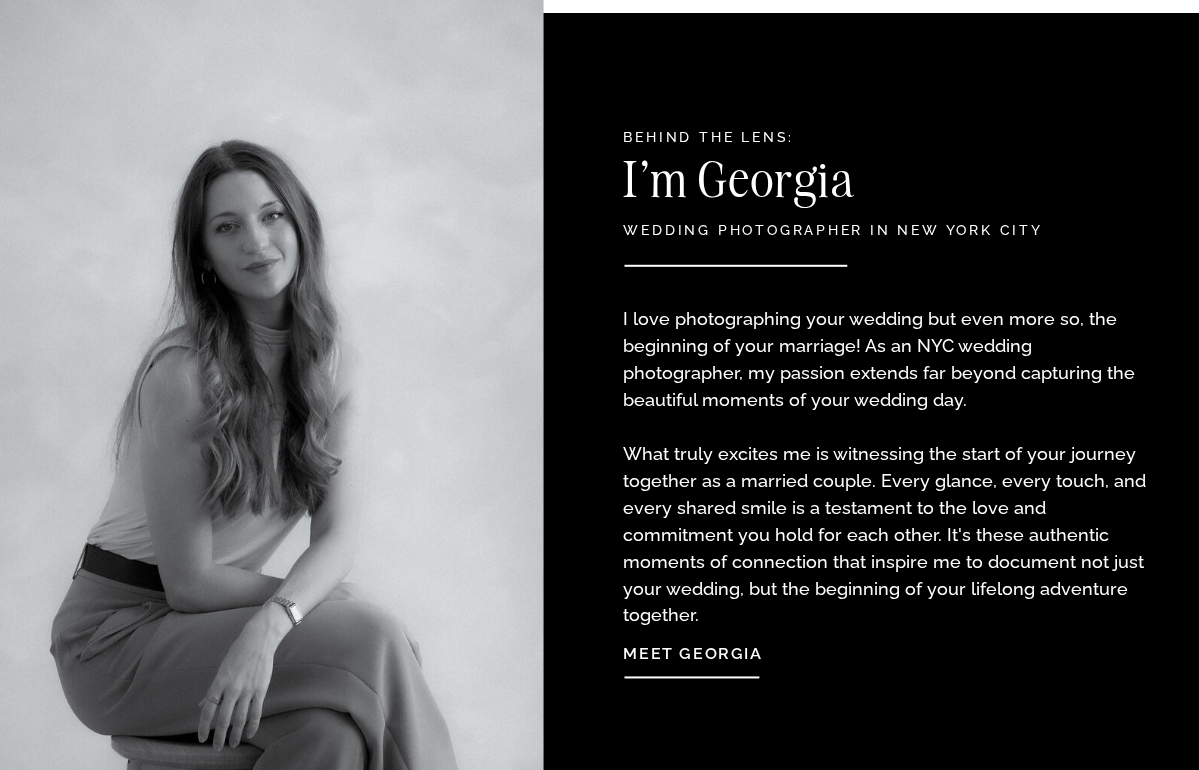 drag, startPoint x: 1046, startPoint y: 581, endPoint x: 1024, endPoint y: 565, distance: 27.202942 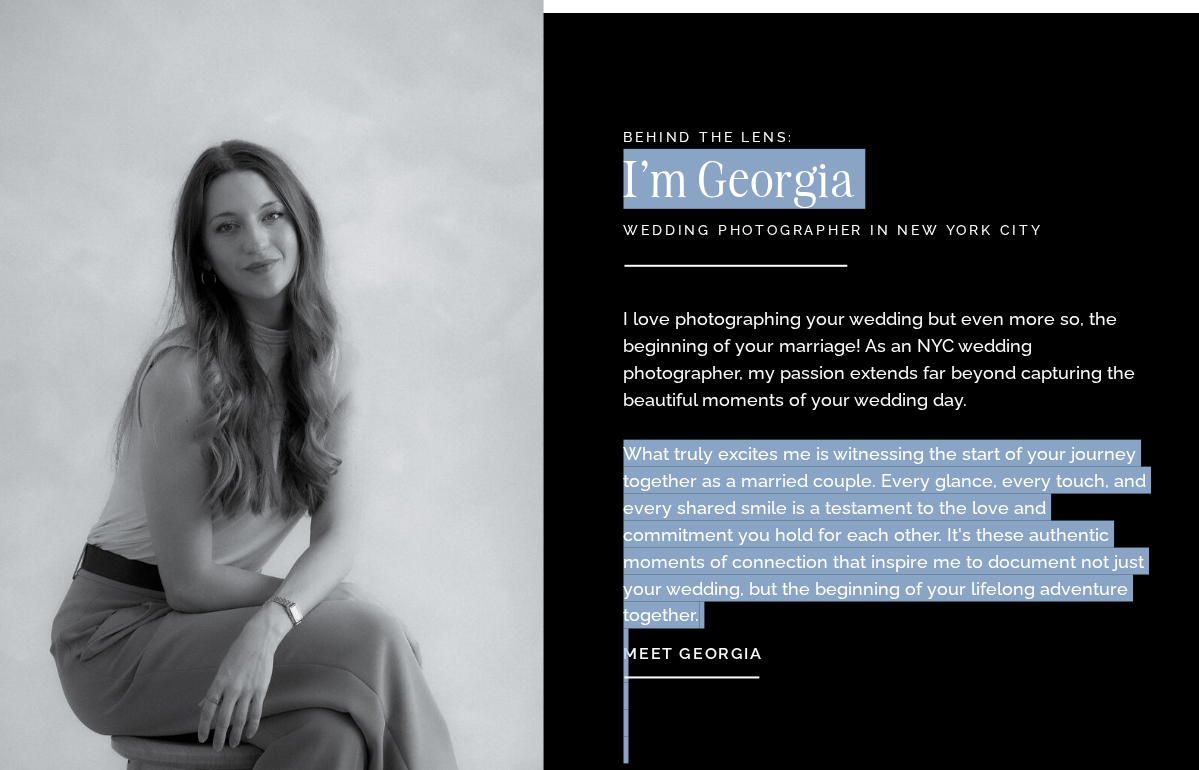 drag, startPoint x: 625, startPoint y: 135, endPoint x: 1095, endPoint y: 581, distance: 647.93207 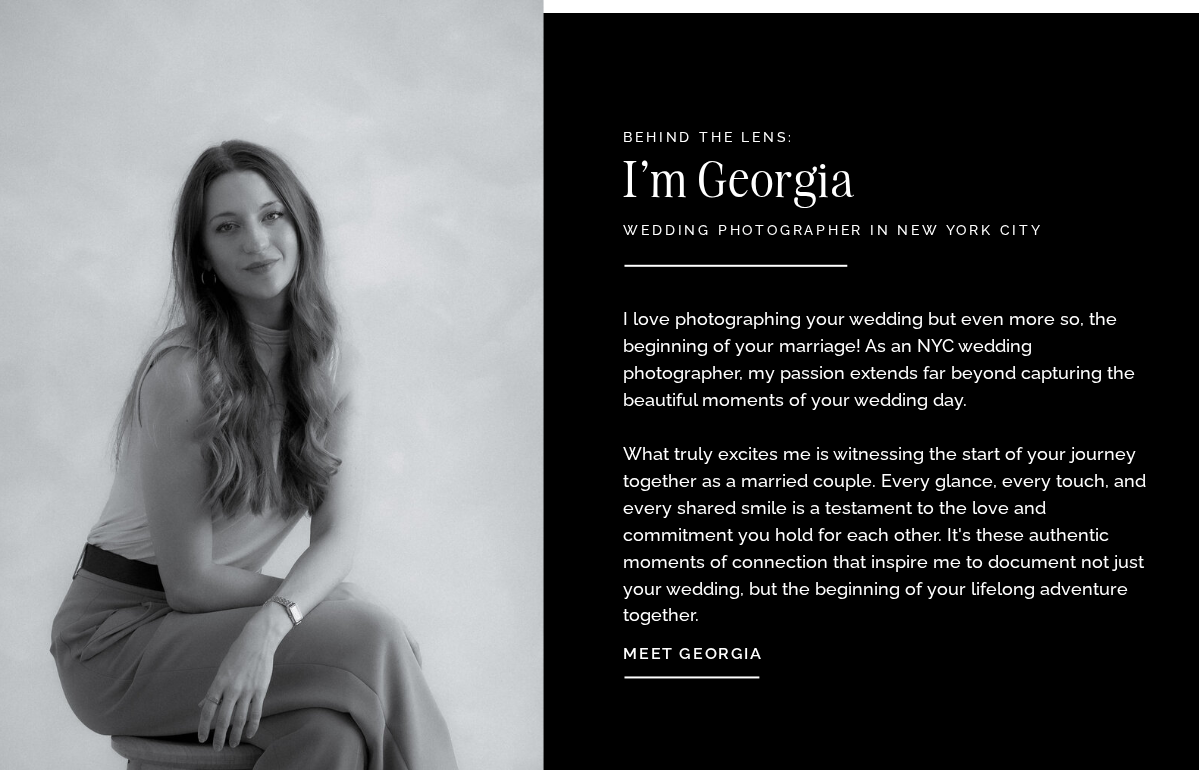 drag, startPoint x: 1095, startPoint y: 581, endPoint x: 1051, endPoint y: 547, distance: 55.605755 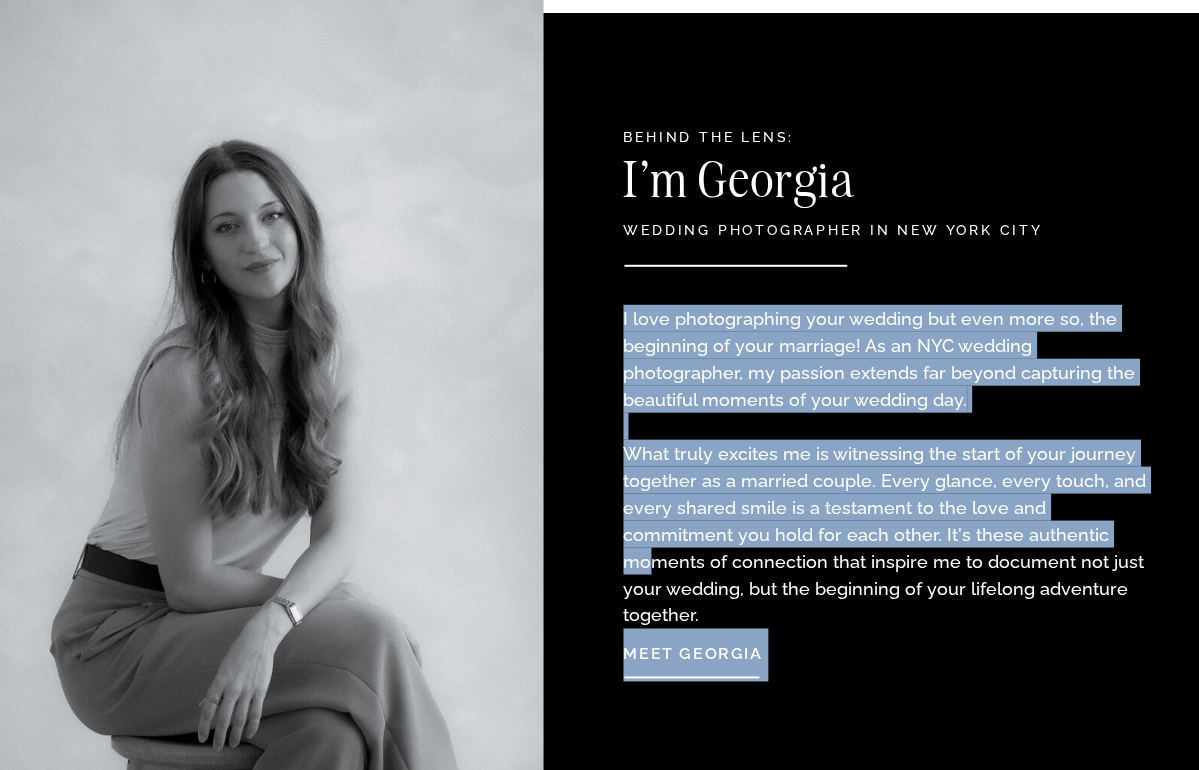 drag, startPoint x: 622, startPoint y: 133, endPoint x: 1067, endPoint y: 626, distance: 664.13403 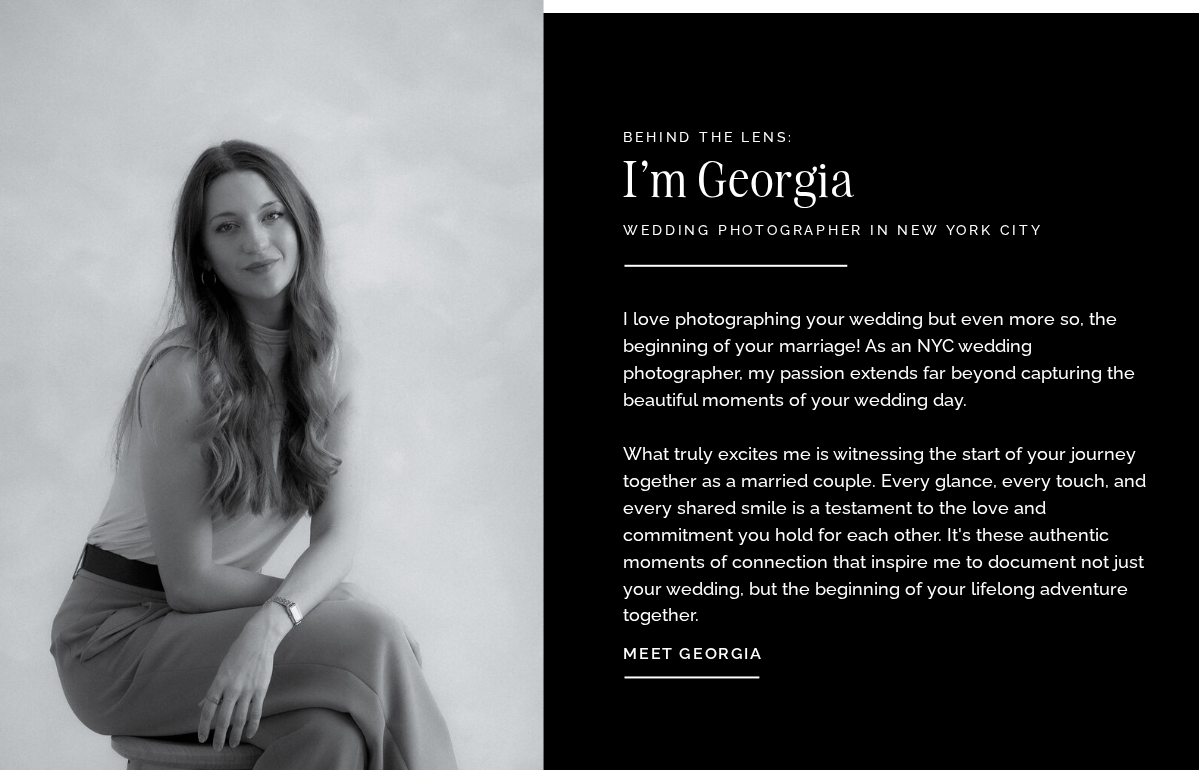 drag, startPoint x: 1083, startPoint y: 612, endPoint x: 1068, endPoint y: 594, distance: 23.43075 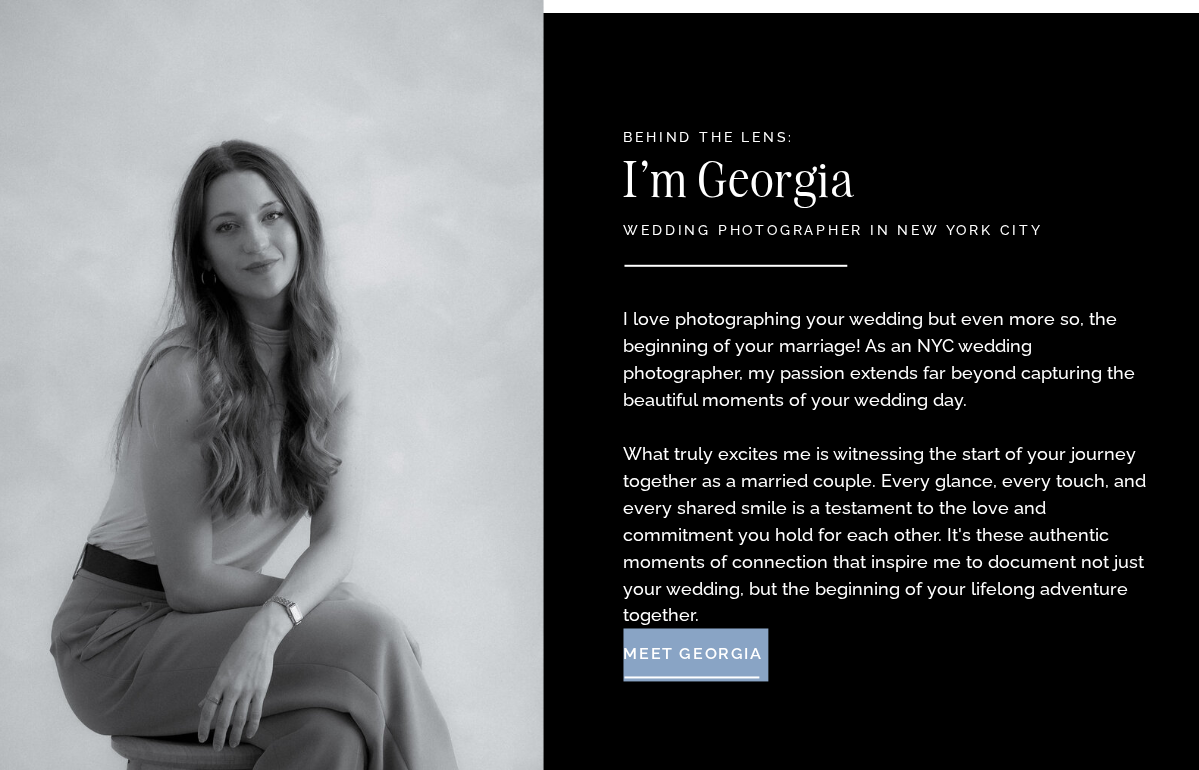 drag, startPoint x: 623, startPoint y: 314, endPoint x: 1084, endPoint y: 590, distance: 537.3053 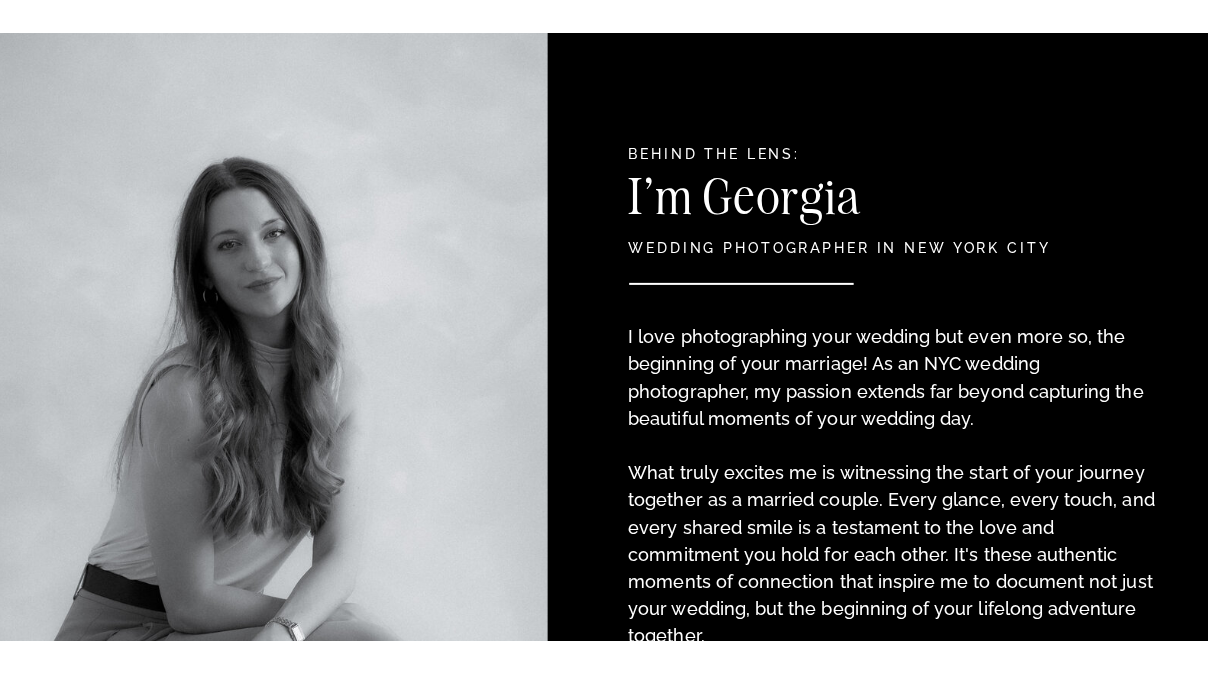 scroll, scrollTop: 2113, scrollLeft: 0, axis: vertical 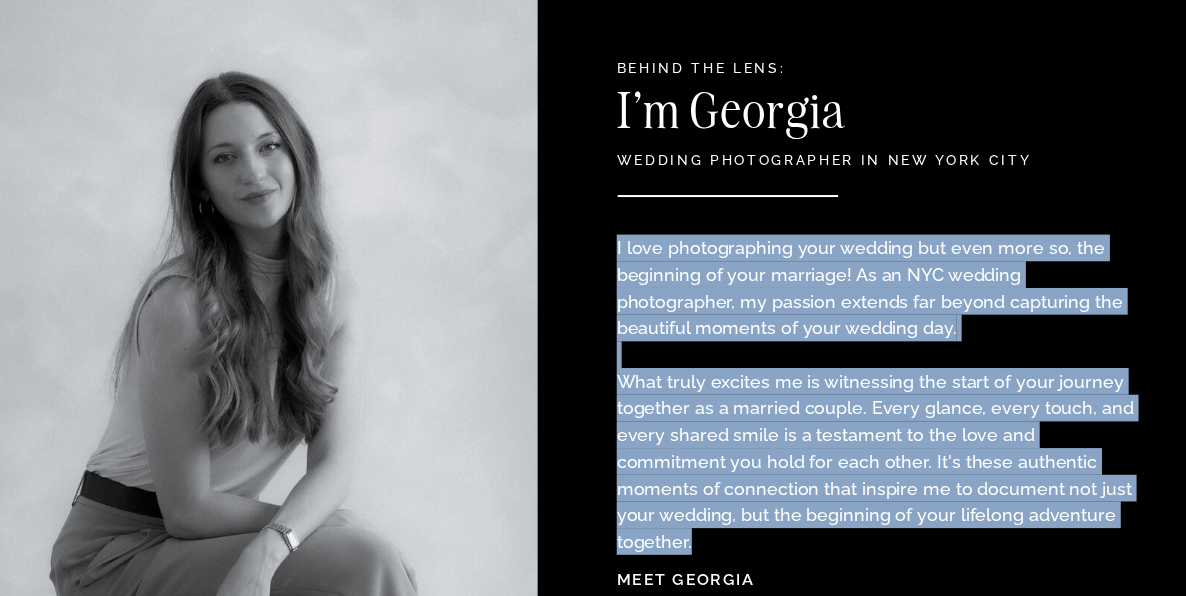 drag, startPoint x: 617, startPoint y: 244, endPoint x: 1113, endPoint y: 509, distance: 562.3531 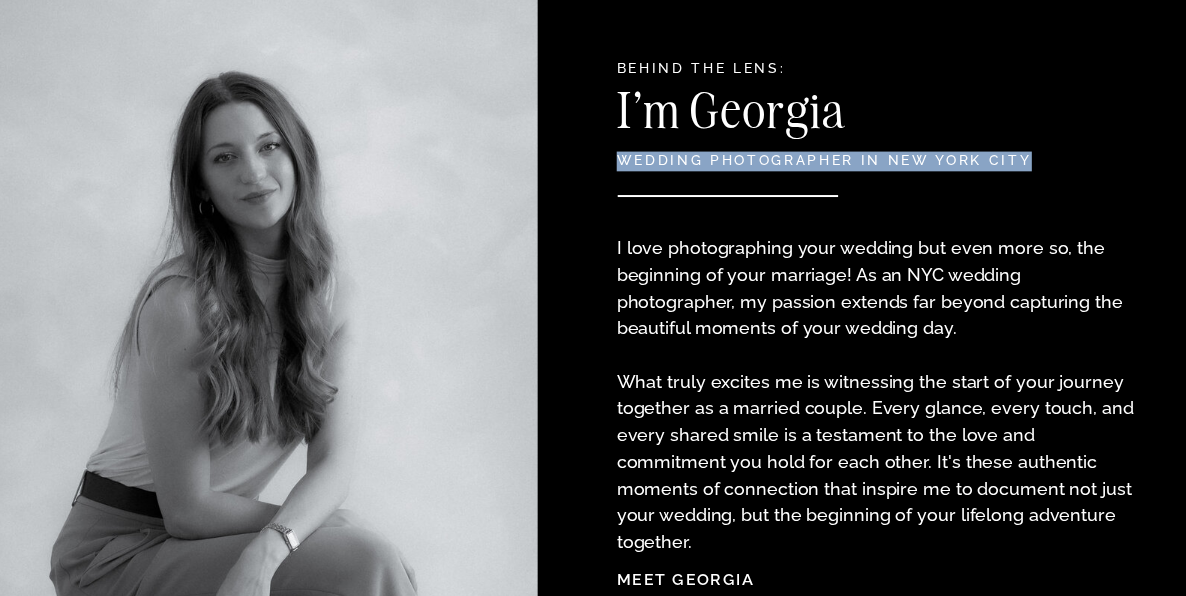 drag, startPoint x: 677, startPoint y: 160, endPoint x: 1032, endPoint y: 158, distance: 355.00565 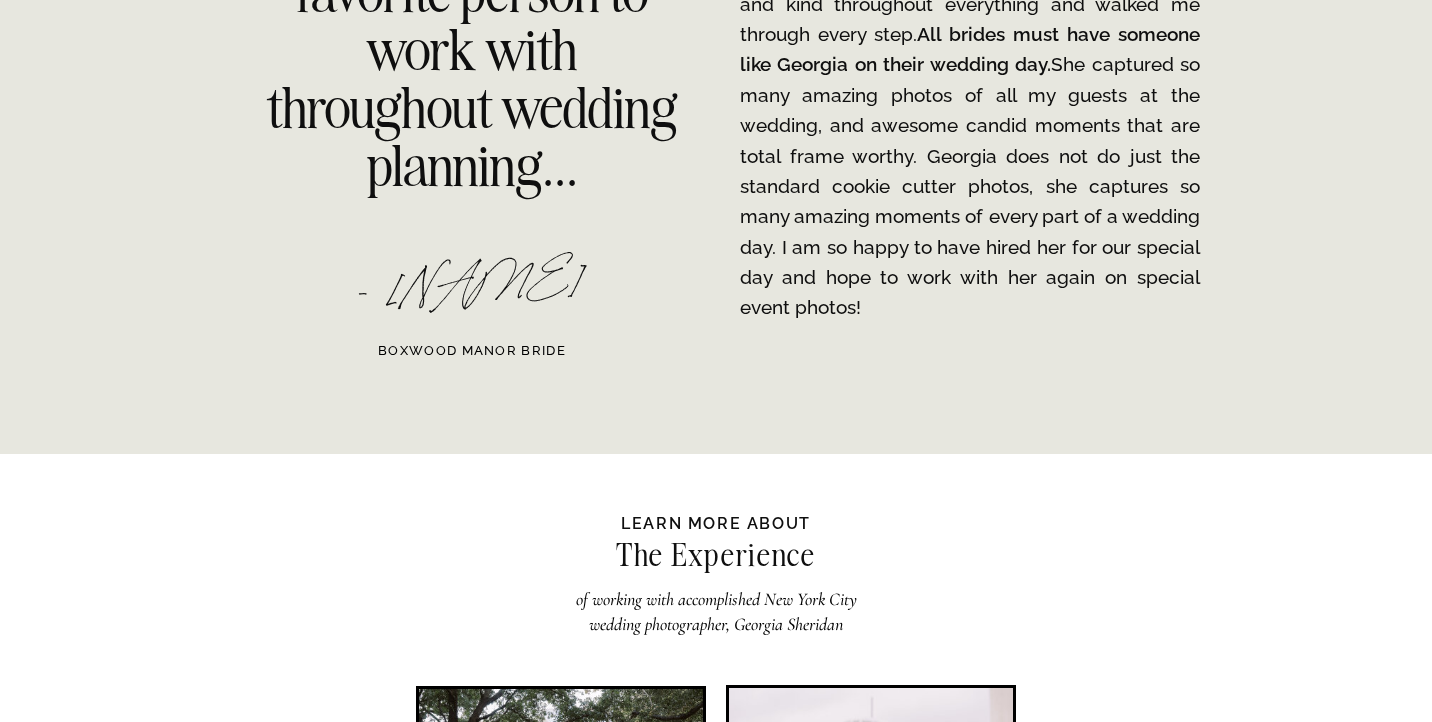 scroll, scrollTop: 3737, scrollLeft: 0, axis: vertical 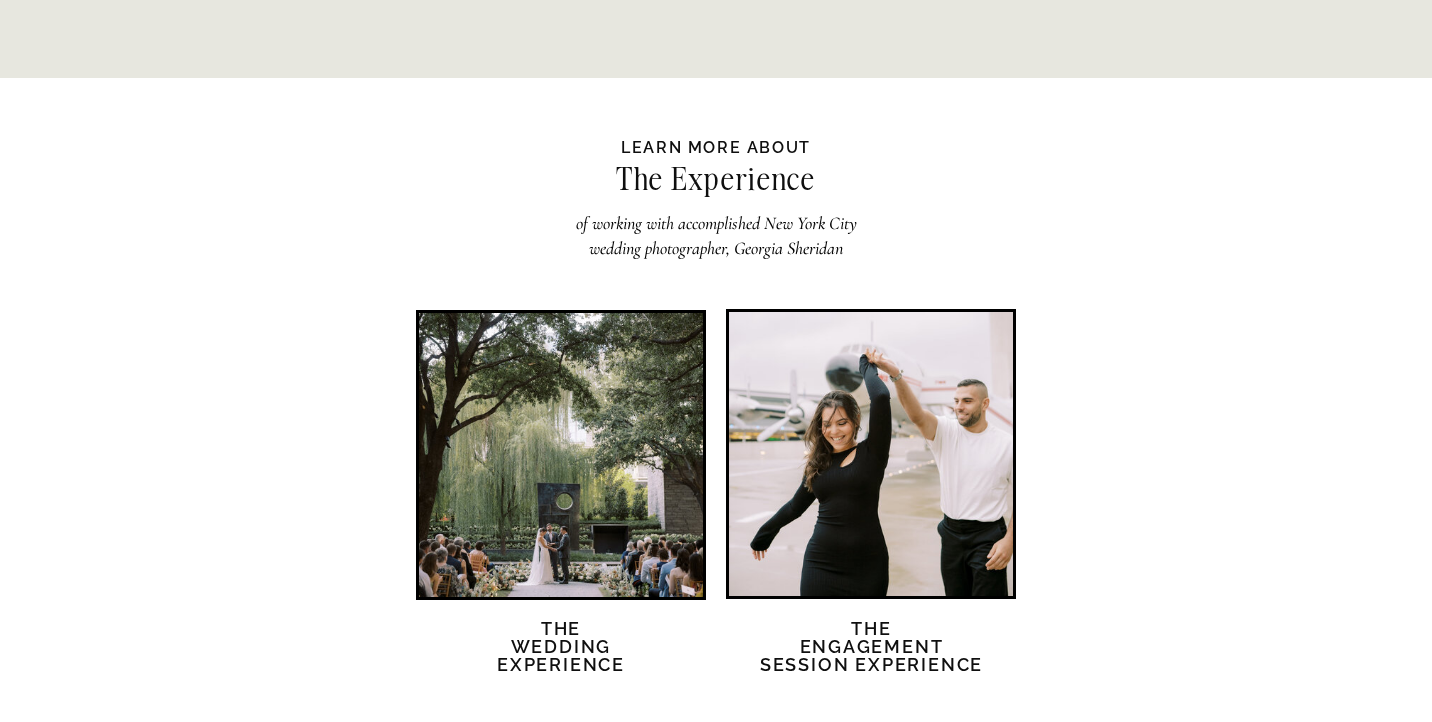 drag, startPoint x: 636, startPoint y: 143, endPoint x: 617, endPoint y: 148, distance: 19.646883 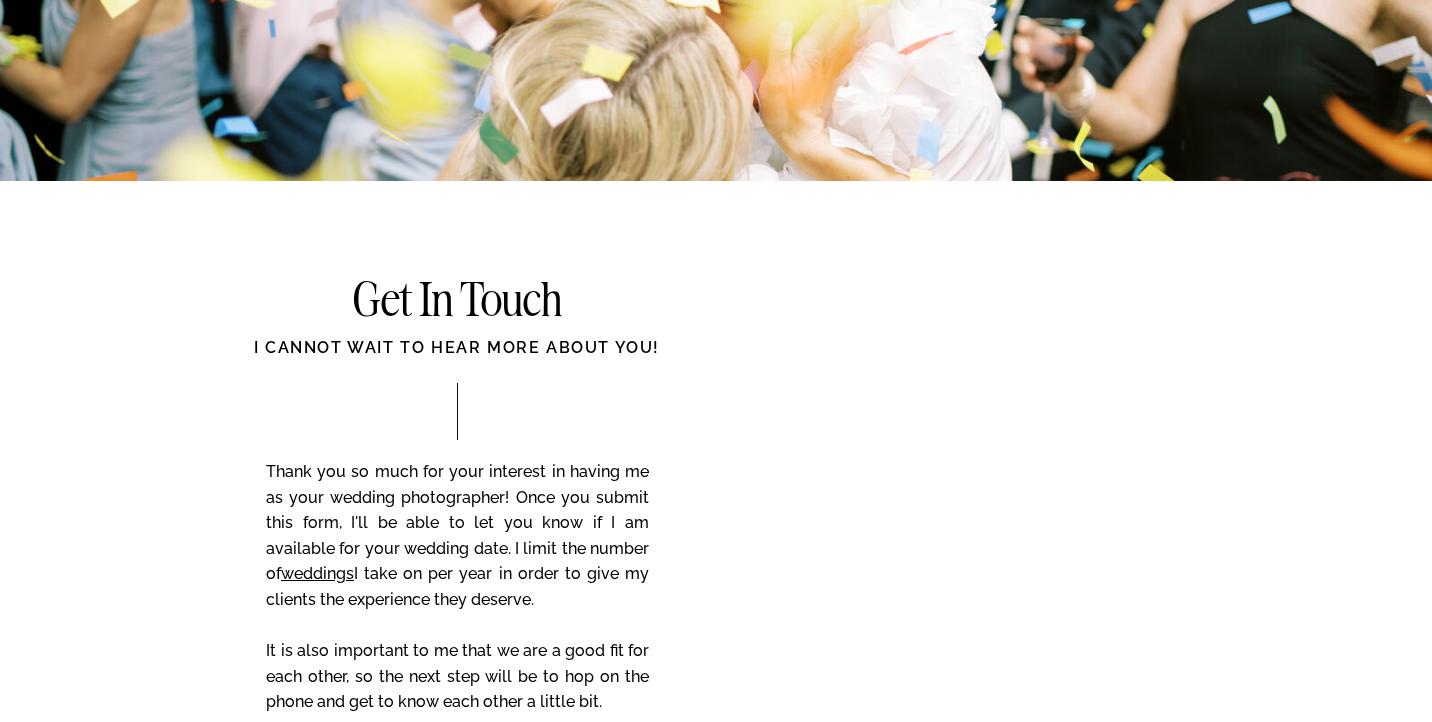 scroll, scrollTop: 8174, scrollLeft: 0, axis: vertical 